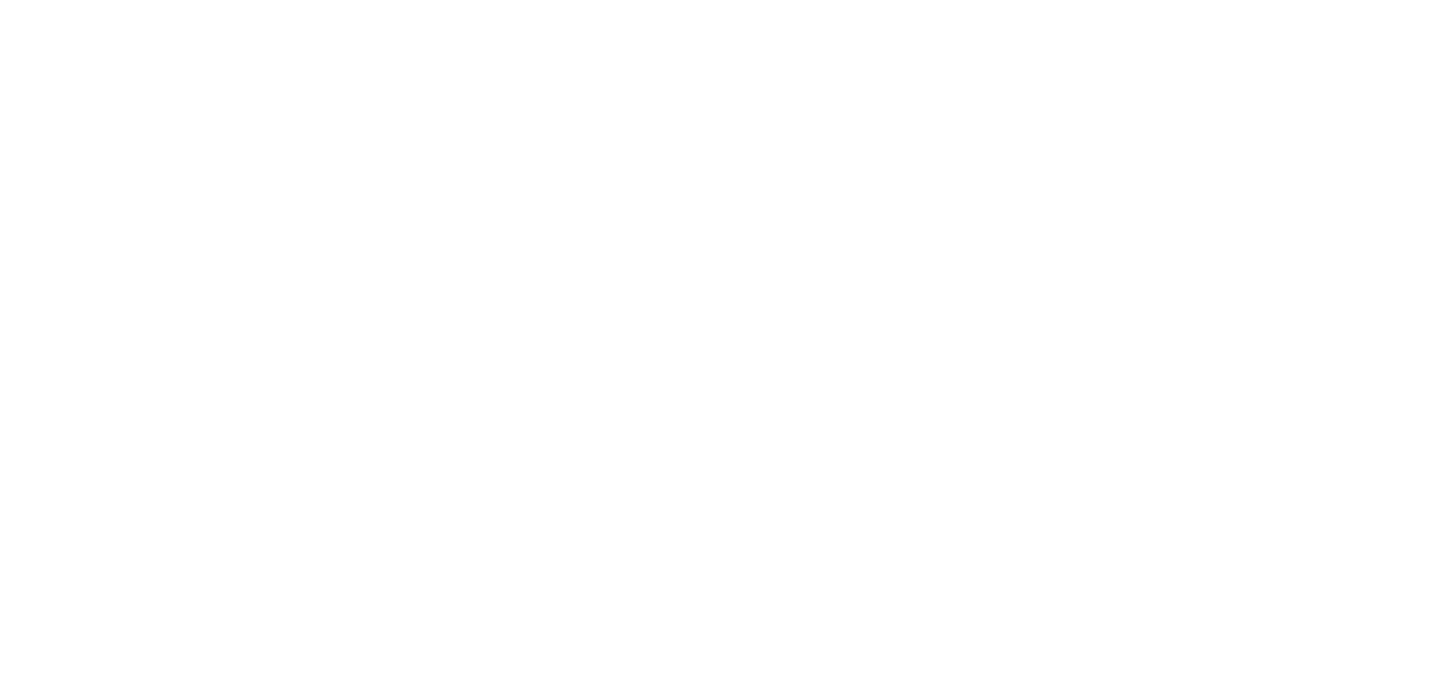 scroll, scrollTop: 0, scrollLeft: 0, axis: both 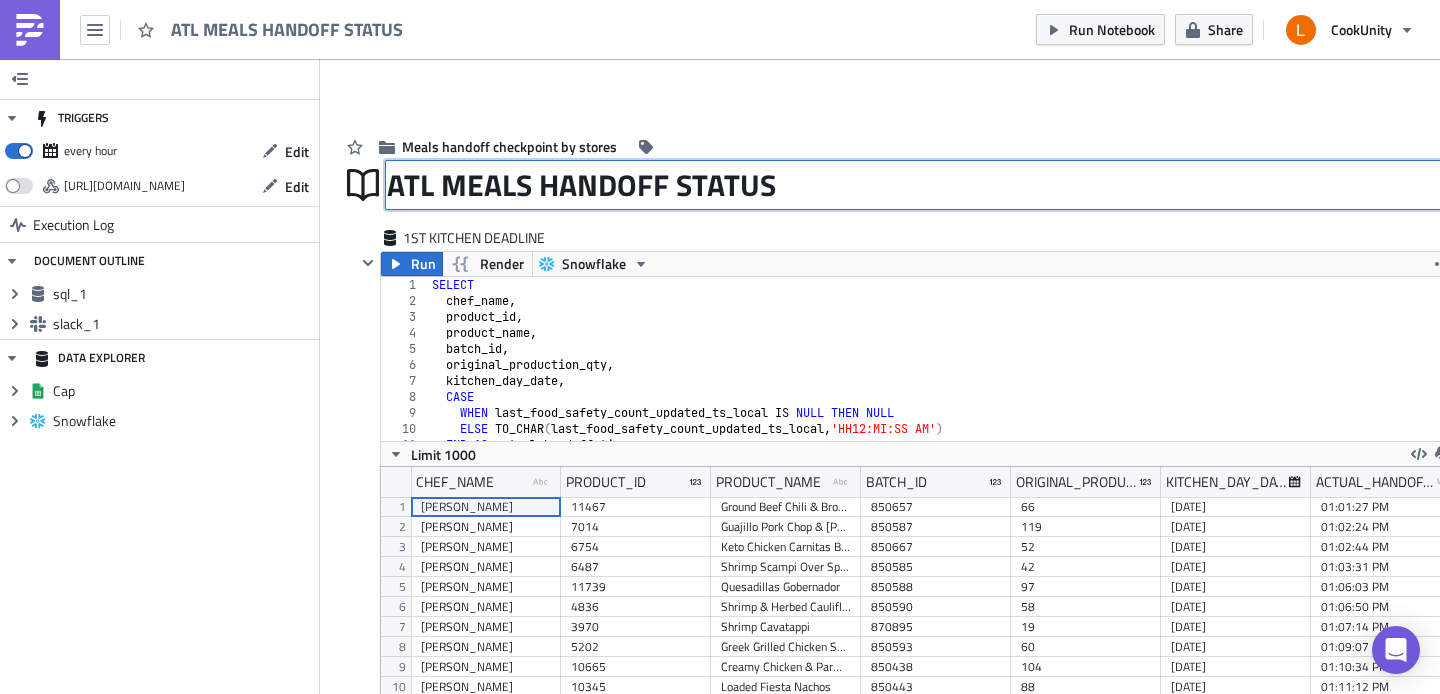 drag, startPoint x: 778, startPoint y: 186, endPoint x: 473, endPoint y: 183, distance: 305.01474 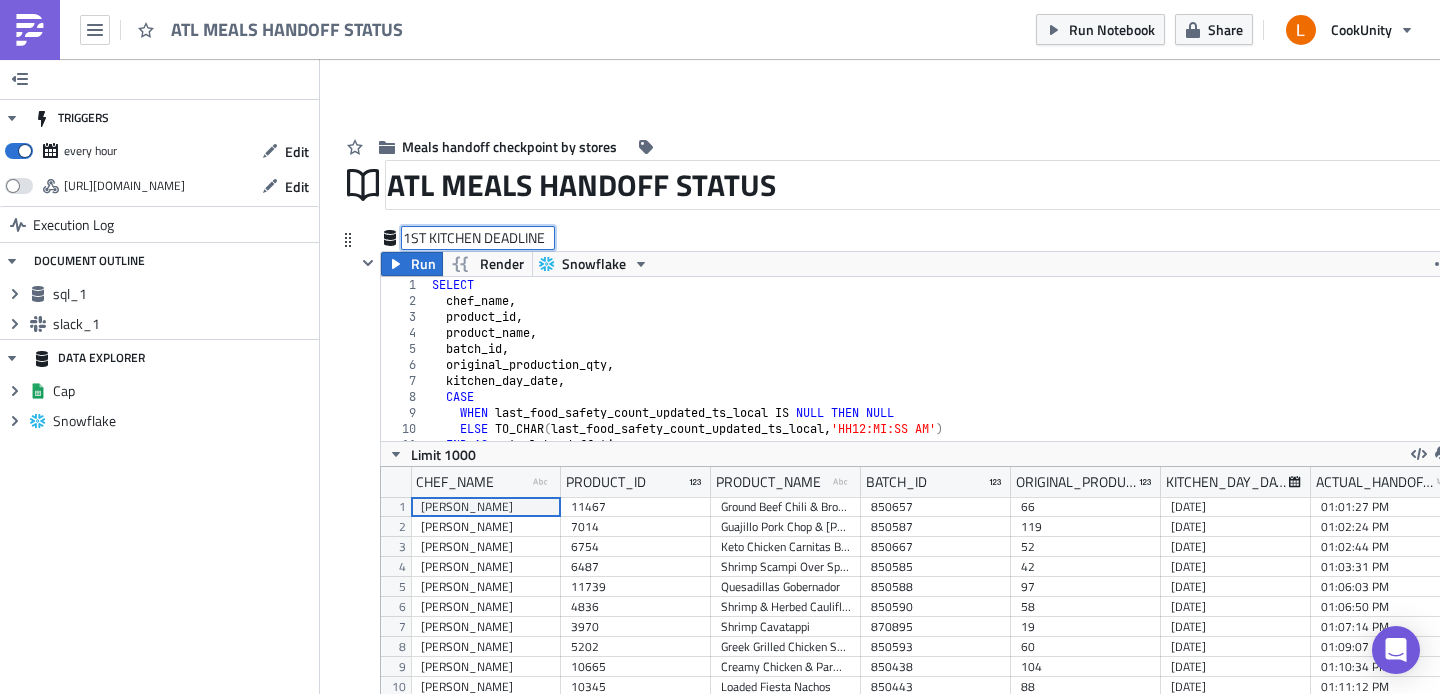 drag, startPoint x: 545, startPoint y: 232, endPoint x: 531, endPoint y: 232, distance: 14 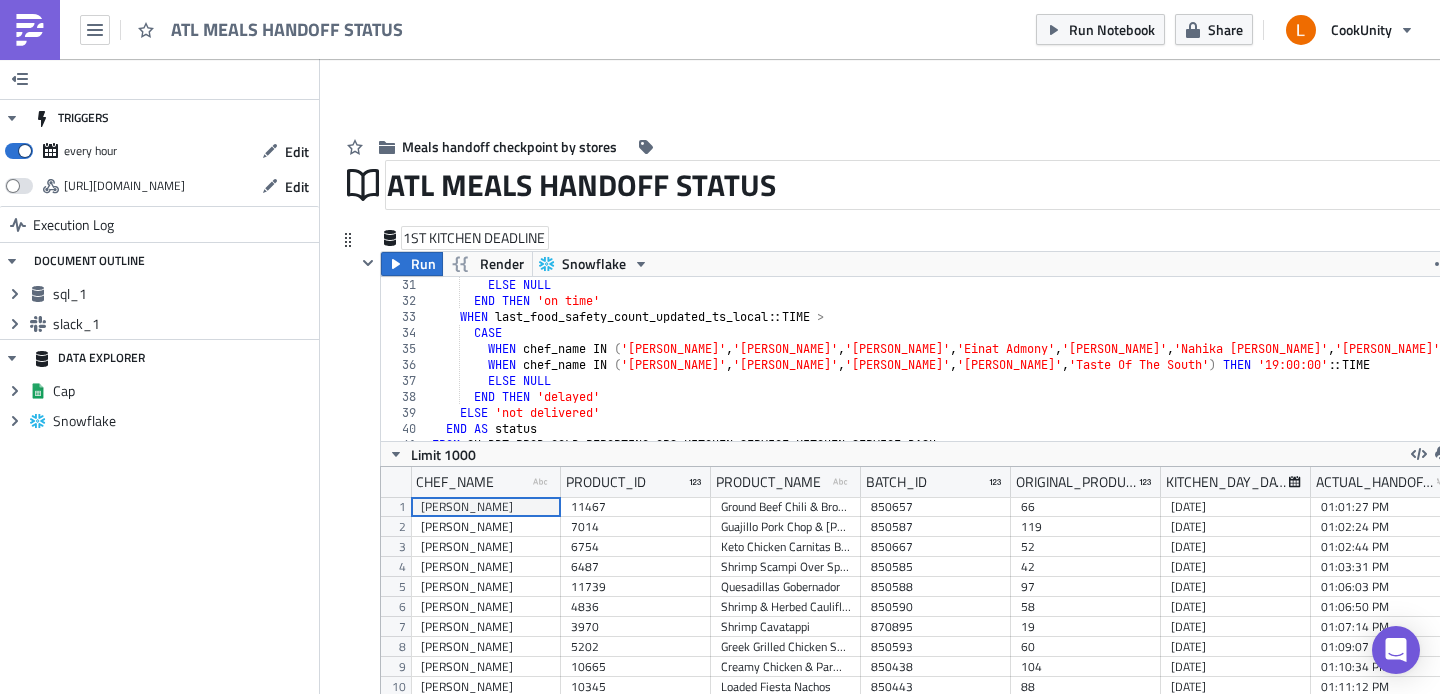 scroll, scrollTop: 555, scrollLeft: 0, axis: vertical 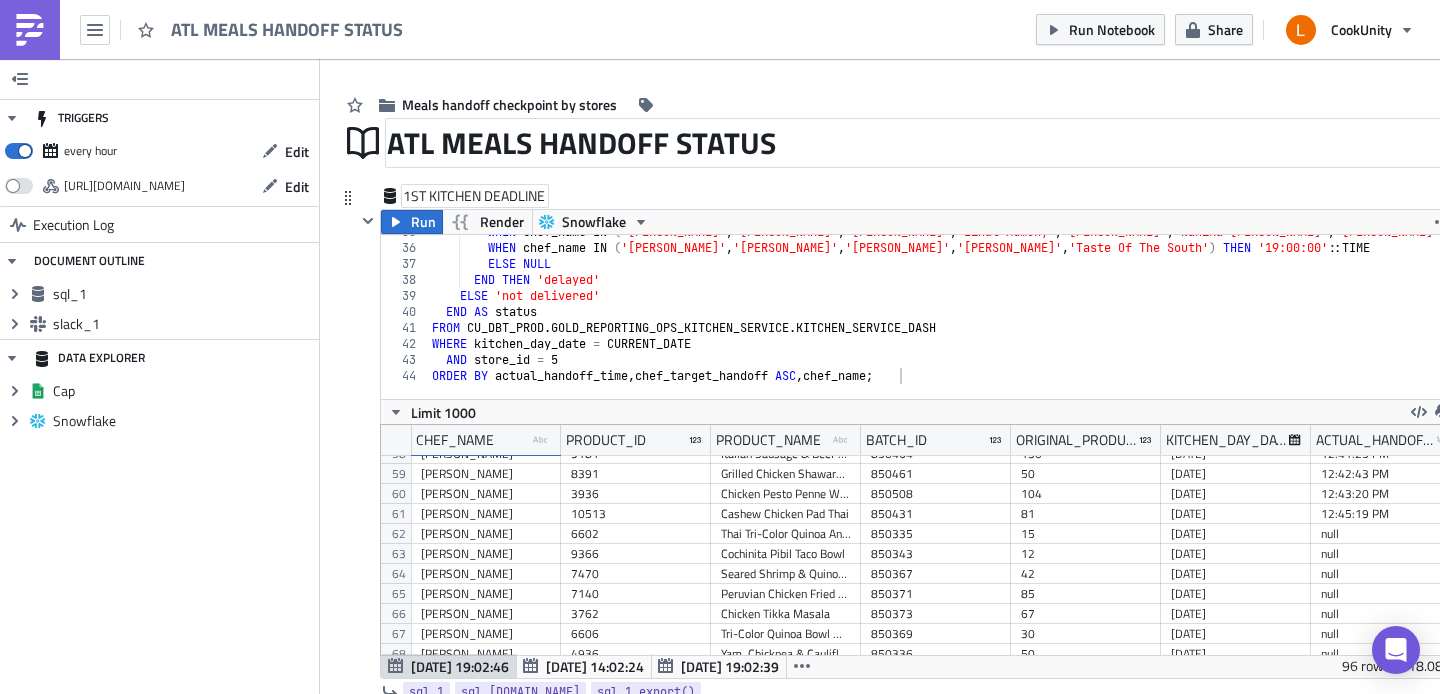 click at bounding box center (1206, 389) 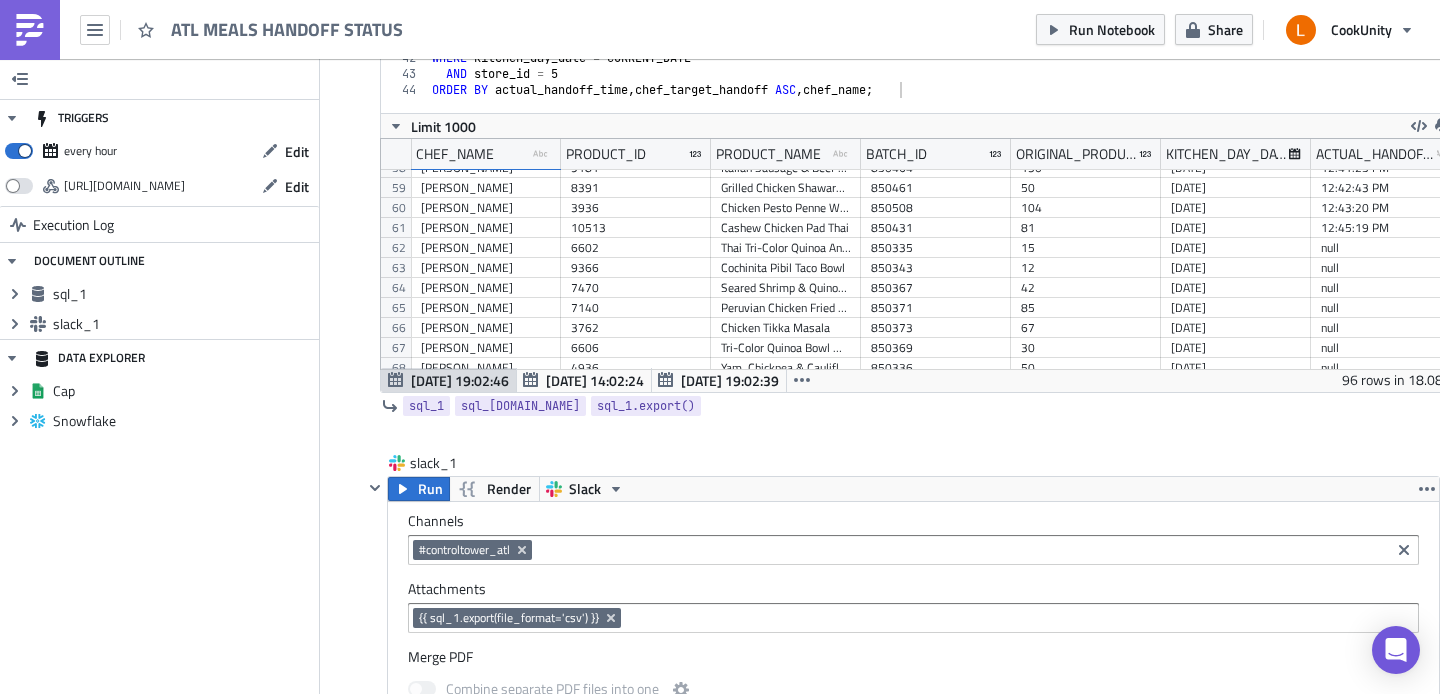 scroll, scrollTop: 403, scrollLeft: 0, axis: vertical 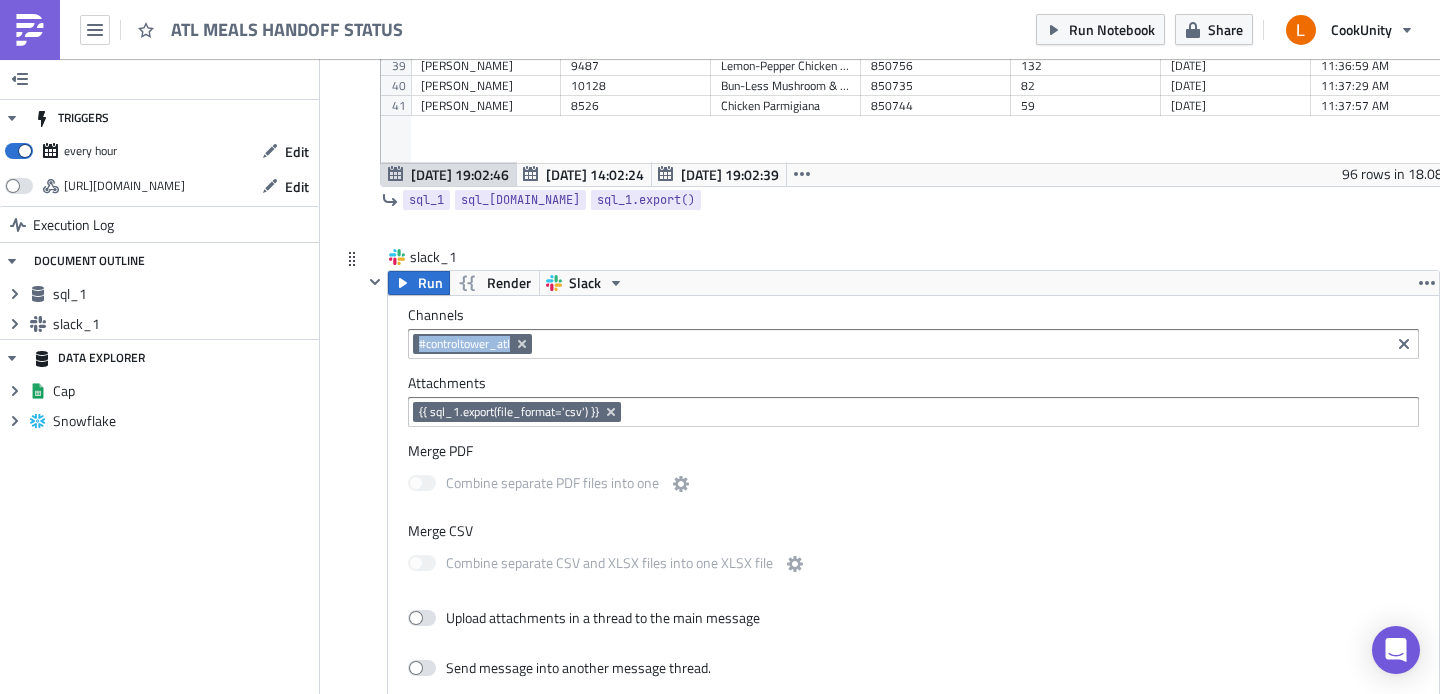 drag, startPoint x: 513, startPoint y: 345, endPoint x: 418, endPoint y: 344, distance: 95.005264 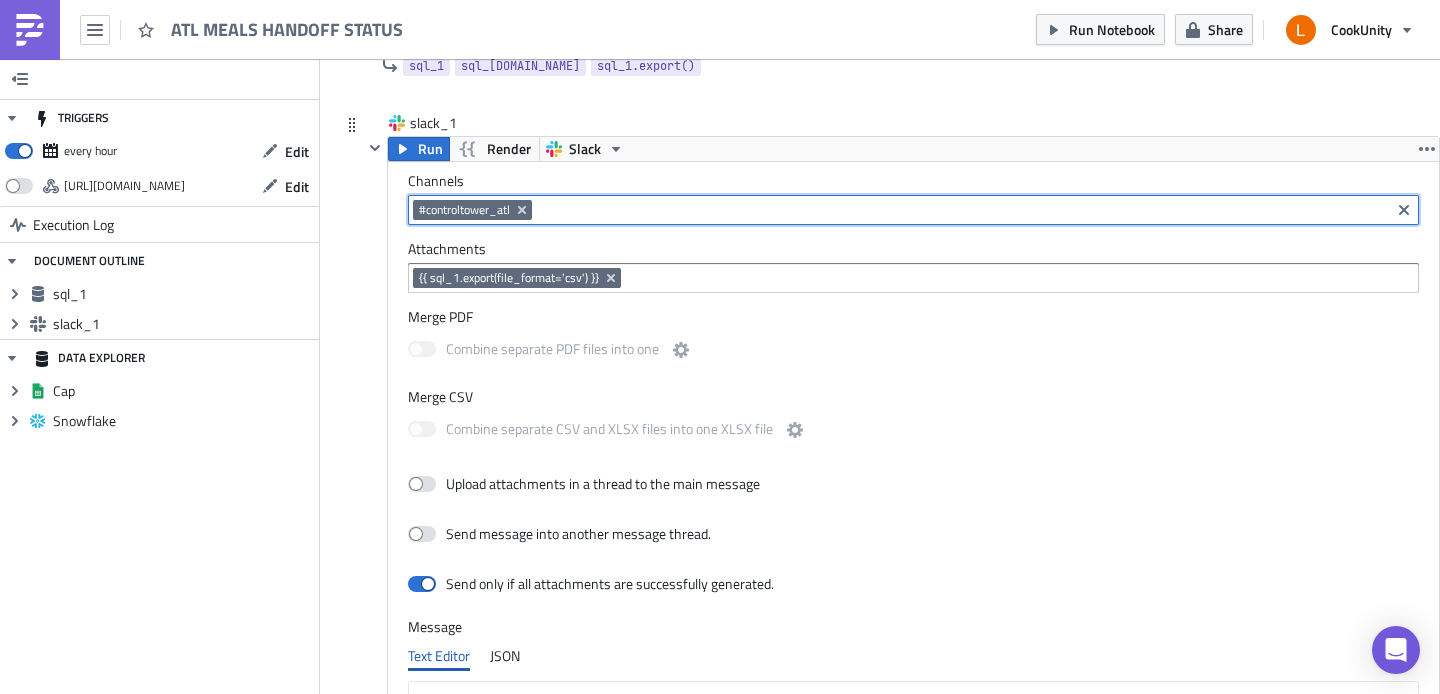 scroll, scrollTop: 669, scrollLeft: 0, axis: vertical 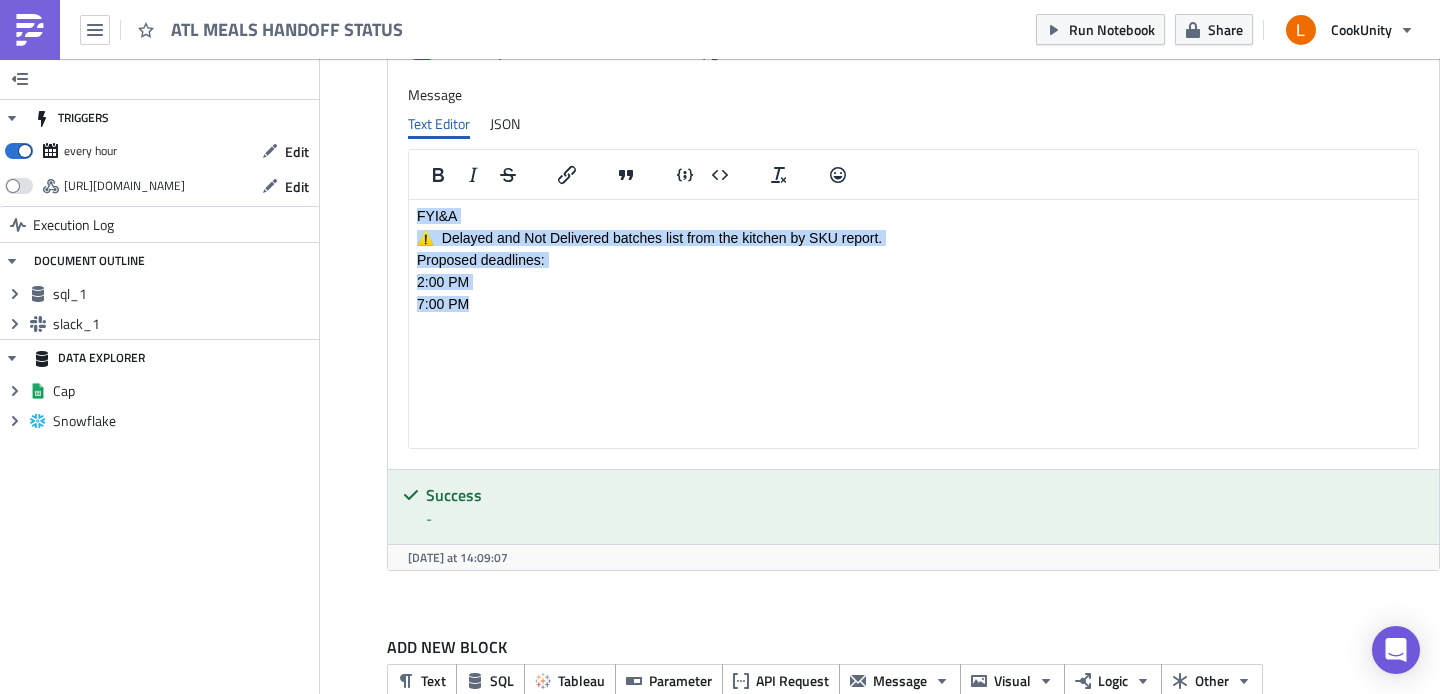 drag, startPoint x: 478, startPoint y: 303, endPoint x: 411, endPoint y: 215, distance: 110.60289 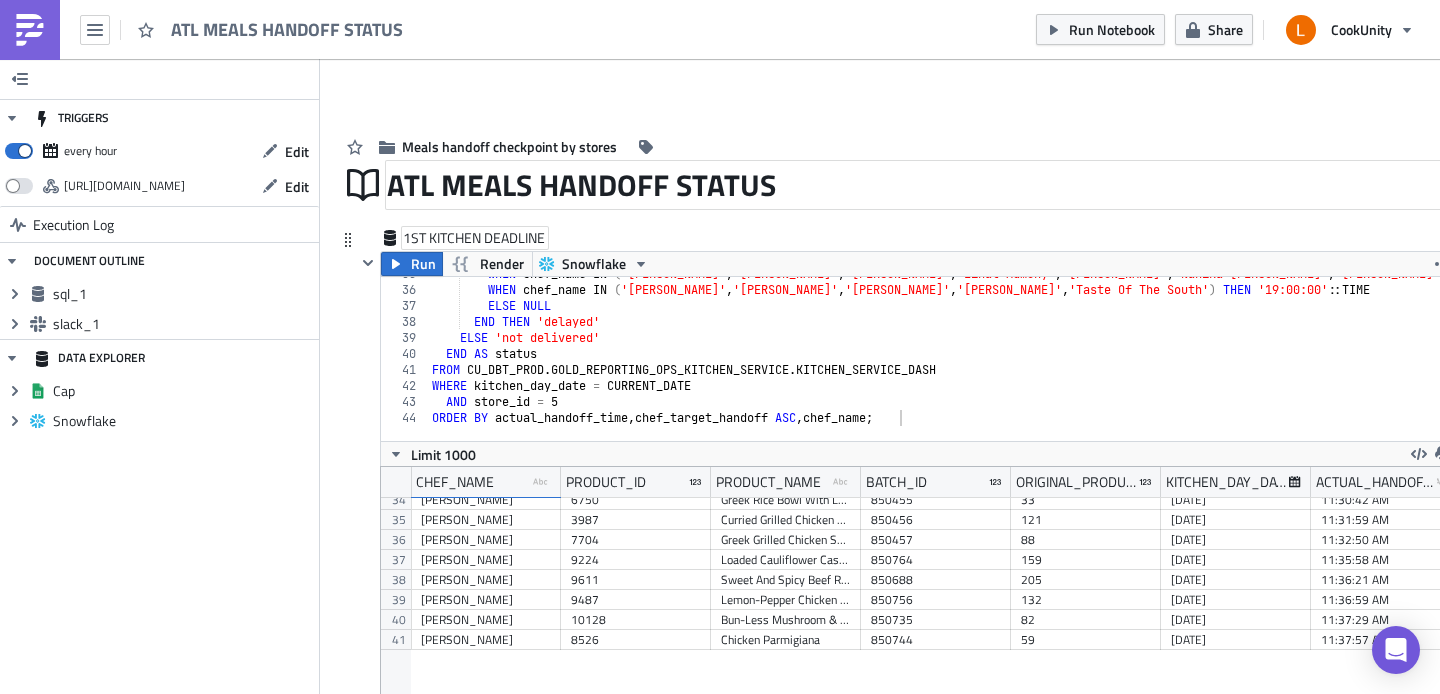 scroll, scrollTop: 151, scrollLeft: 0, axis: vertical 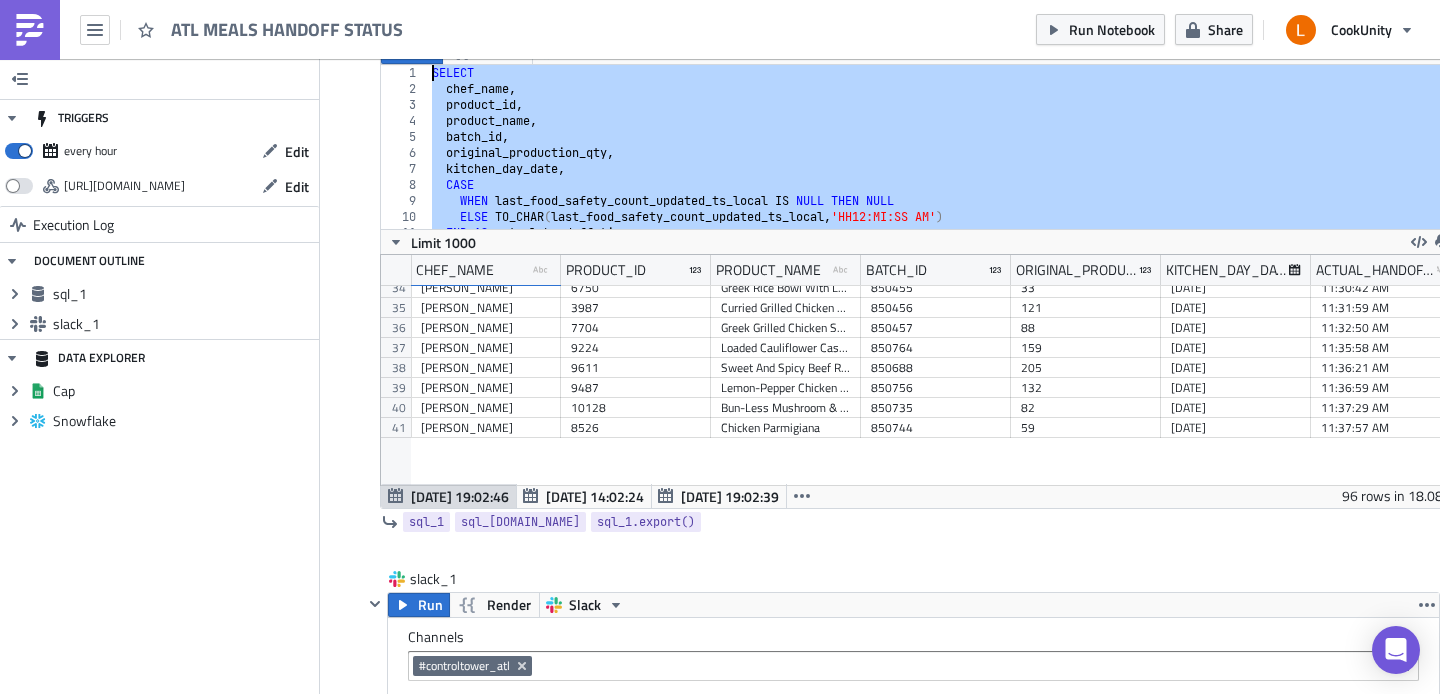 drag, startPoint x: 913, startPoint y: 202, endPoint x: 413, endPoint y: 68, distance: 517.64465 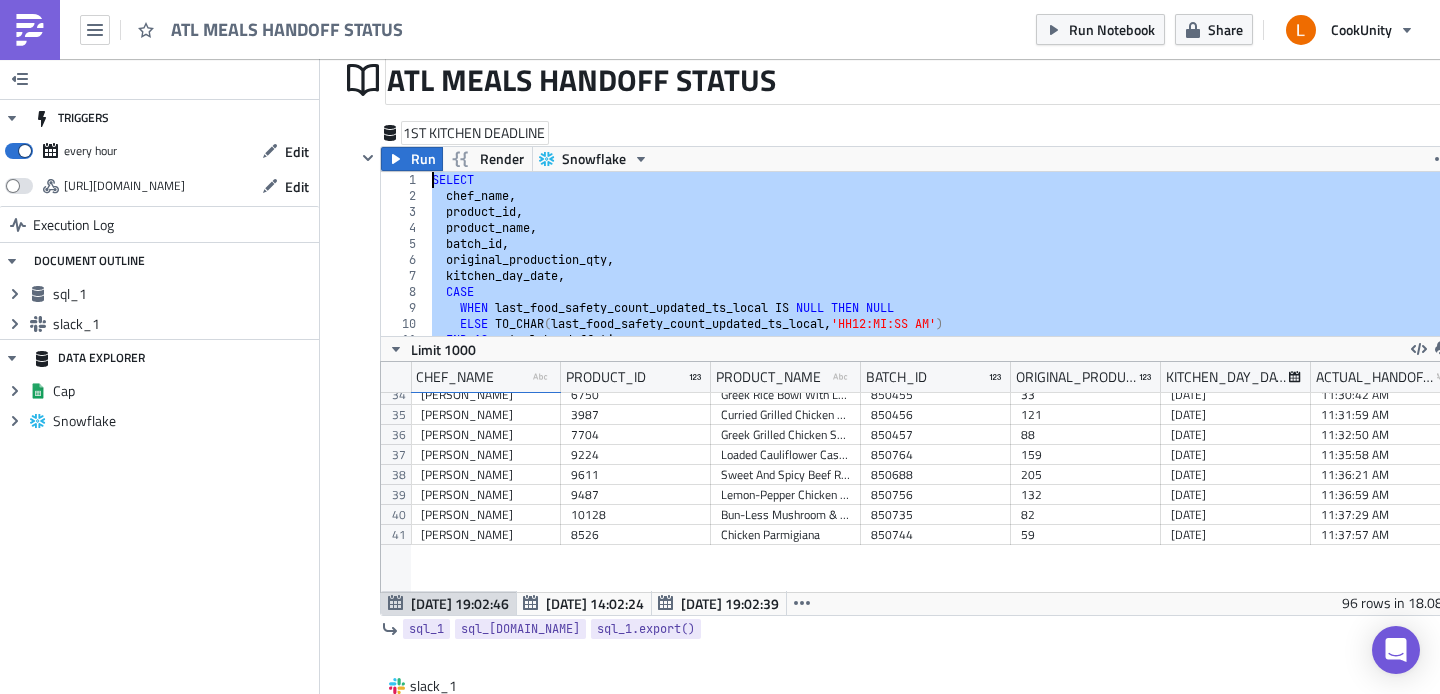 scroll, scrollTop: 49, scrollLeft: 0, axis: vertical 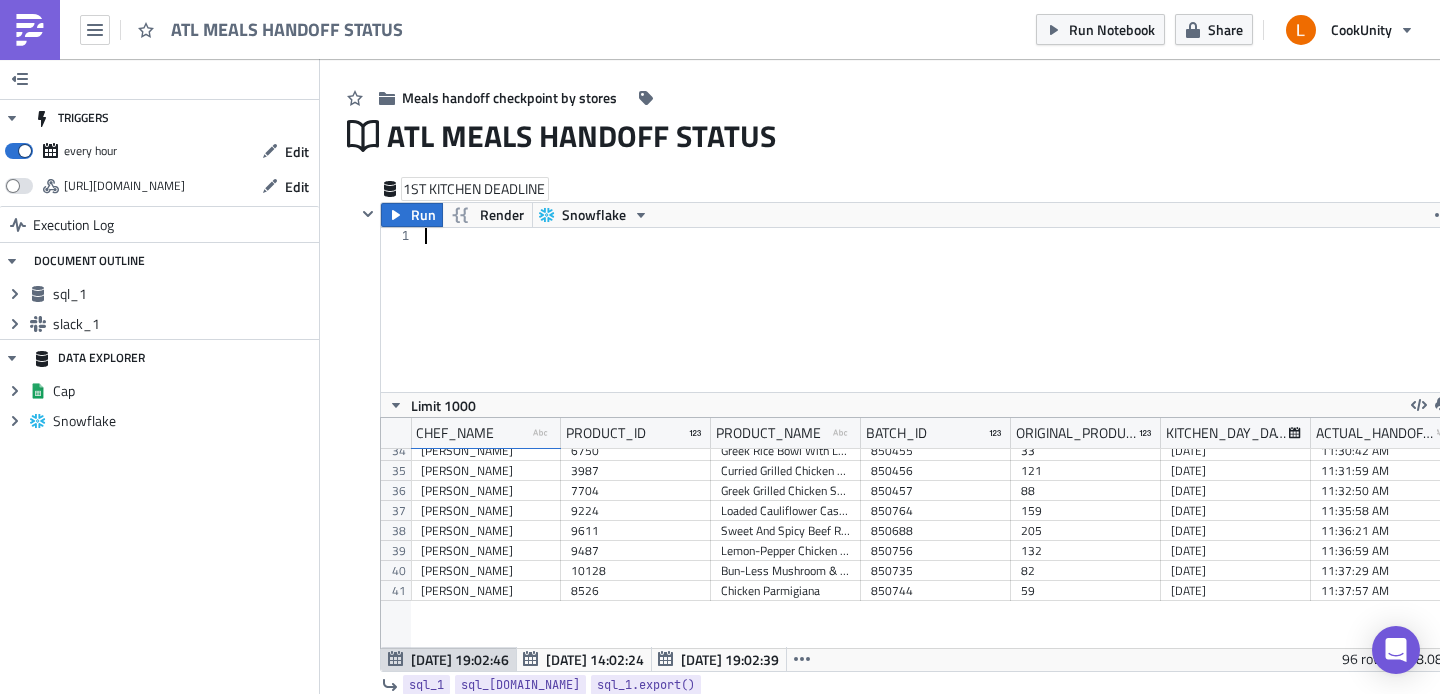 paste on "ORDER BY actual_handoff_time, chef_target_handoff ASC, chef_name;" 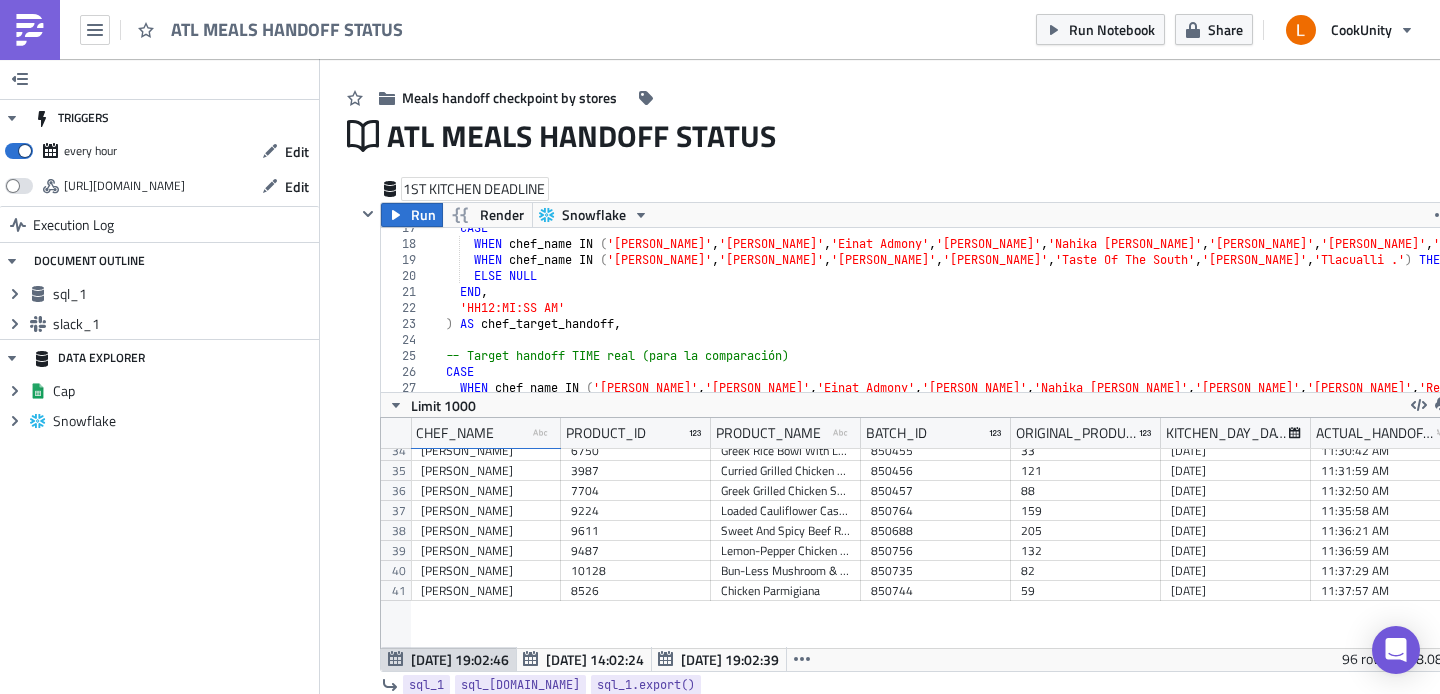 scroll, scrollTop: 384, scrollLeft: 0, axis: vertical 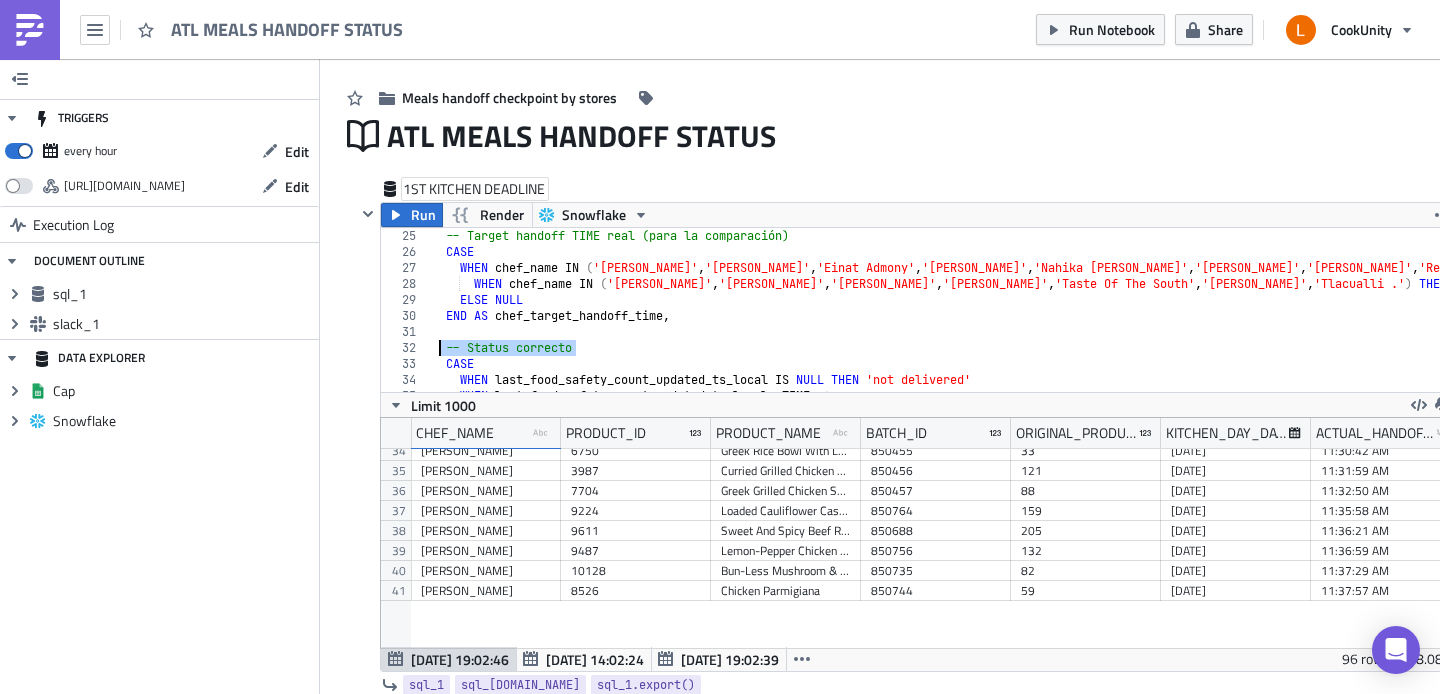 drag, startPoint x: 564, startPoint y: 347, endPoint x: 438, endPoint y: 341, distance: 126.14278 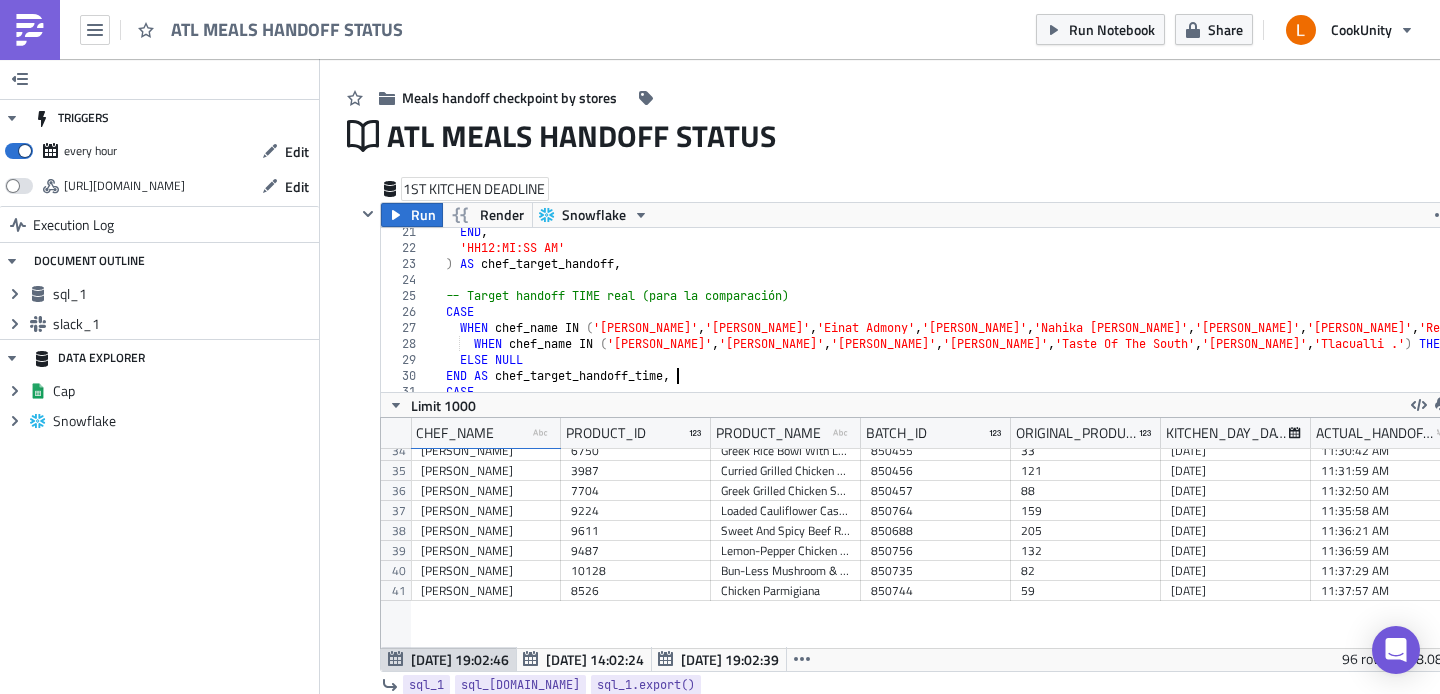 scroll, scrollTop: 264, scrollLeft: 0, axis: vertical 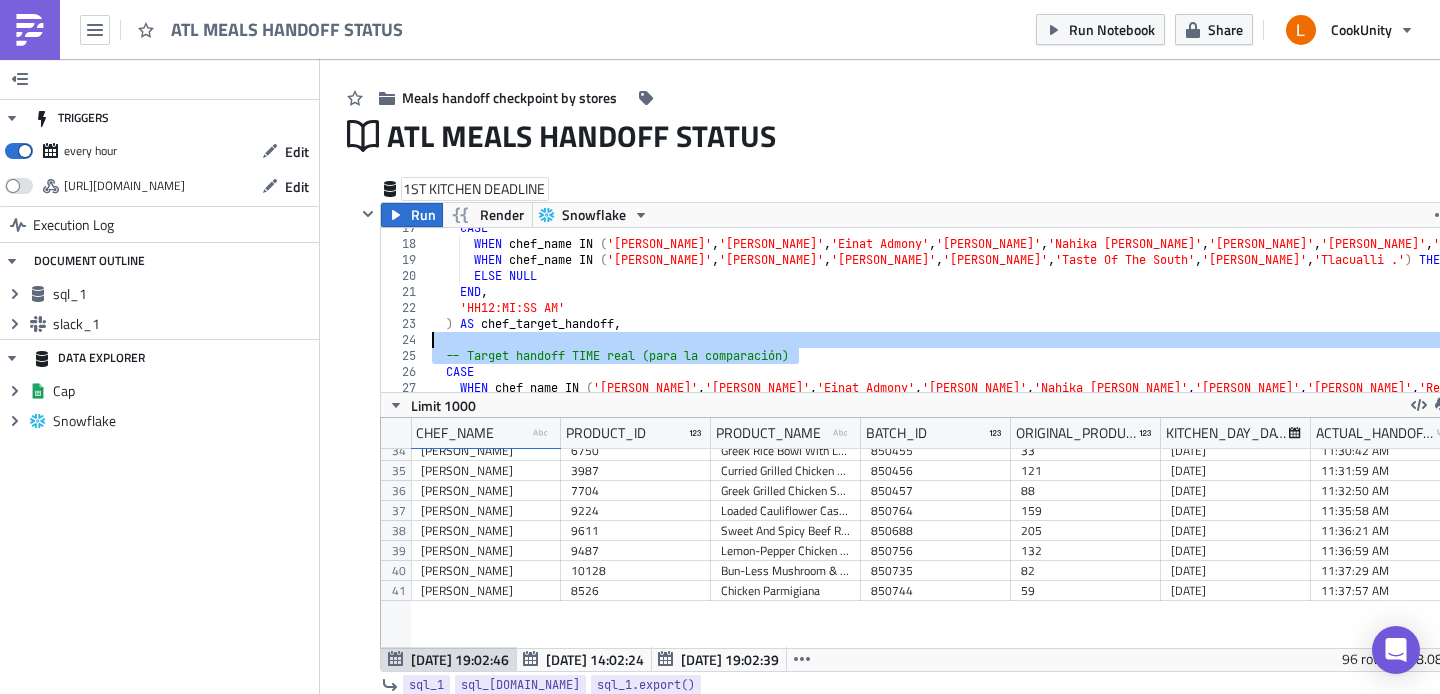 drag, startPoint x: 803, startPoint y: 354, endPoint x: 484, endPoint y: 341, distance: 319.26477 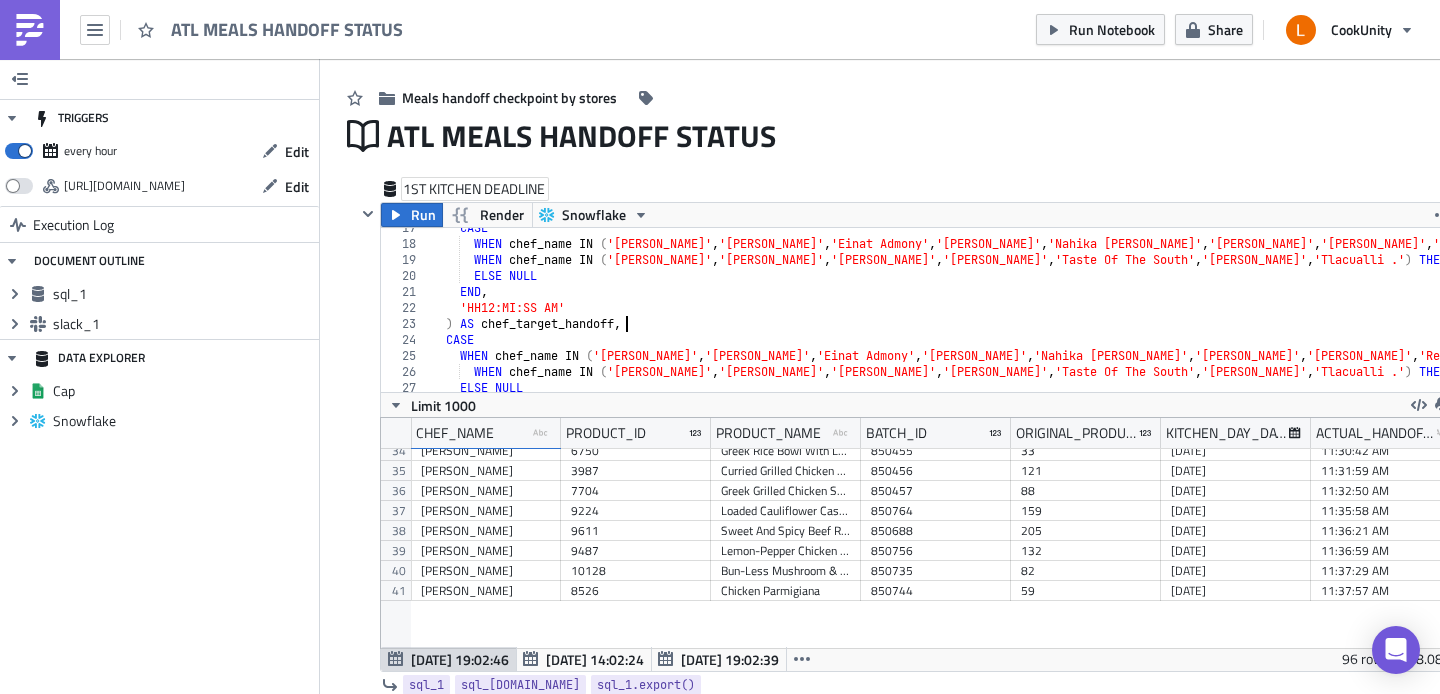 scroll, scrollTop: 144, scrollLeft: 0, axis: vertical 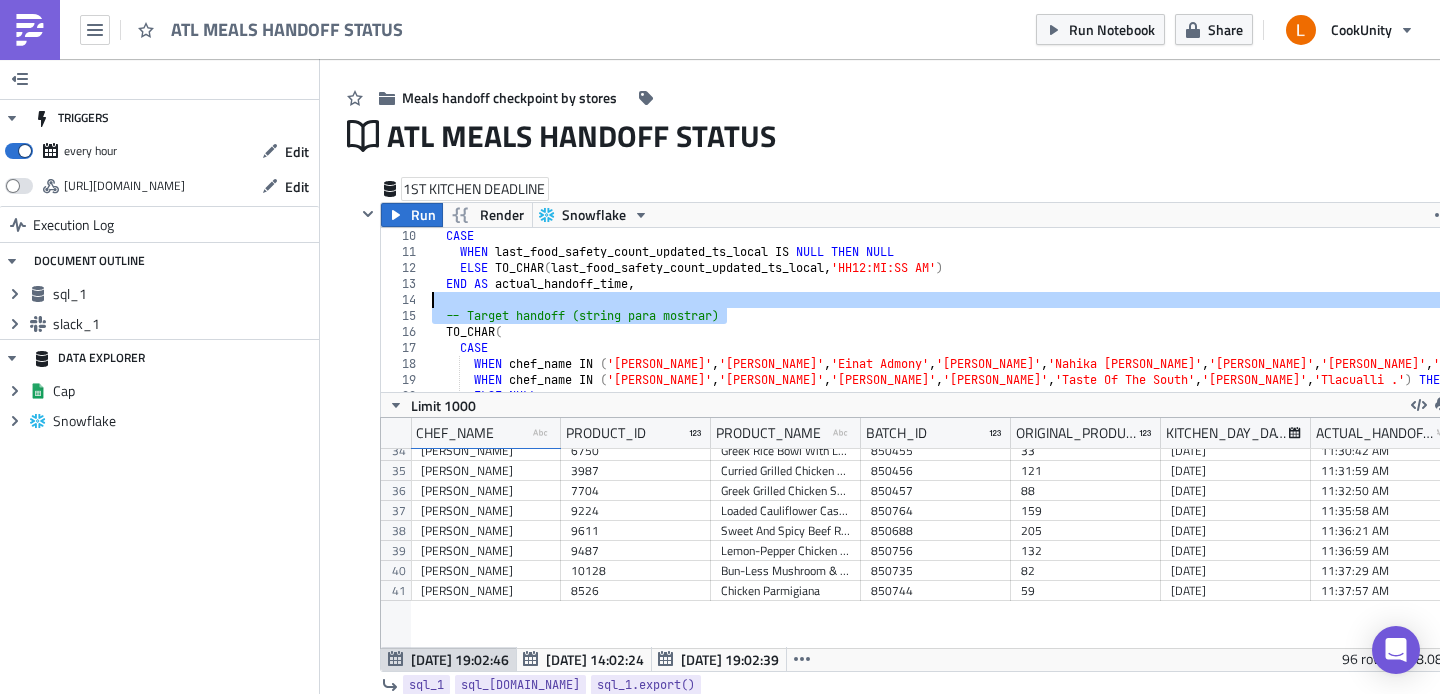 drag, startPoint x: 676, startPoint y: 309, endPoint x: 488, endPoint y: 302, distance: 188.13028 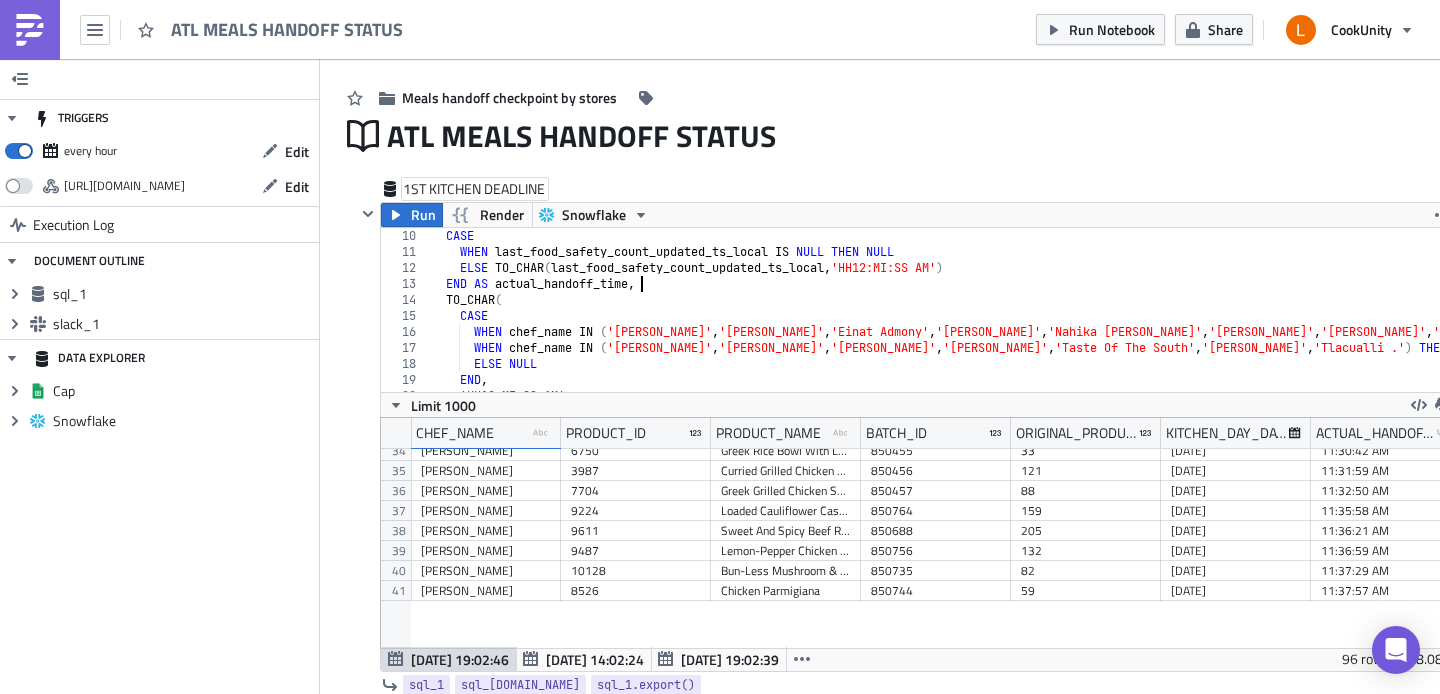 scroll, scrollTop: 24, scrollLeft: 0, axis: vertical 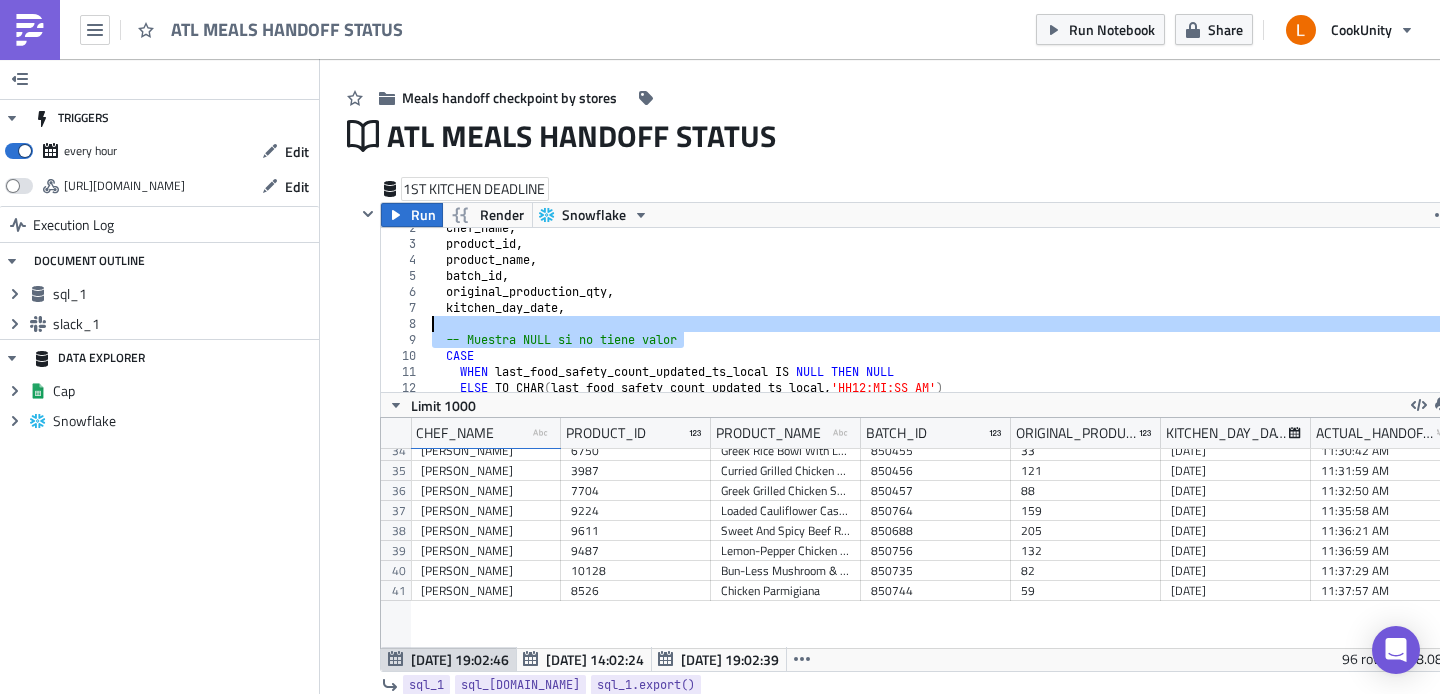 drag, startPoint x: 692, startPoint y: 337, endPoint x: 485, endPoint y: 322, distance: 207.54277 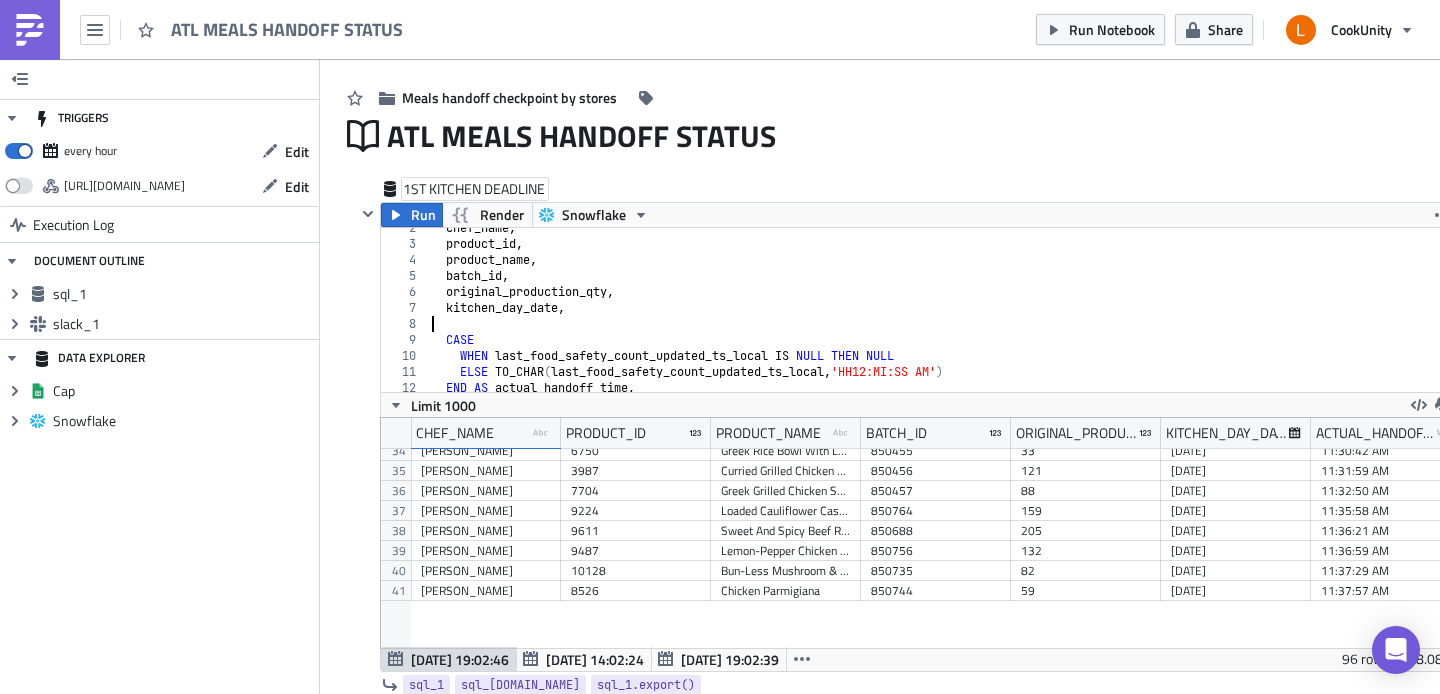 type on "kitchen_day_date," 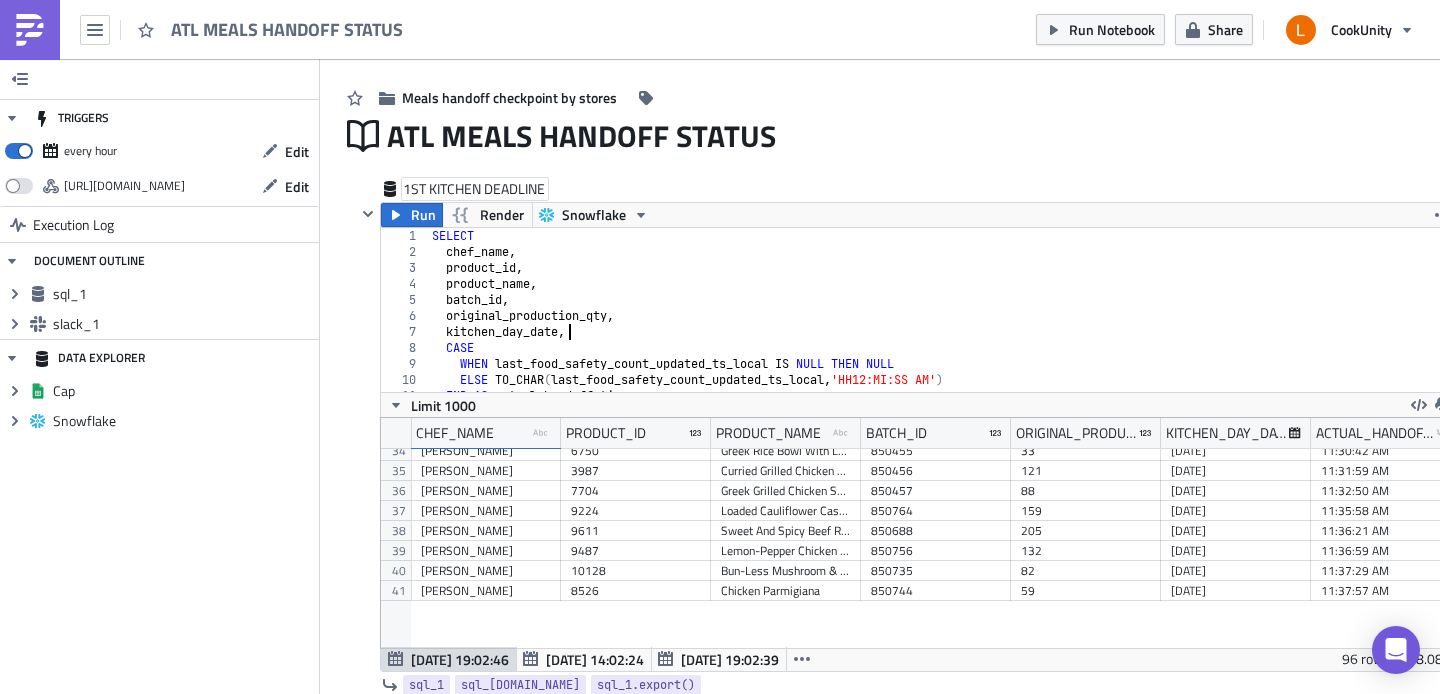 scroll, scrollTop: 0, scrollLeft: 0, axis: both 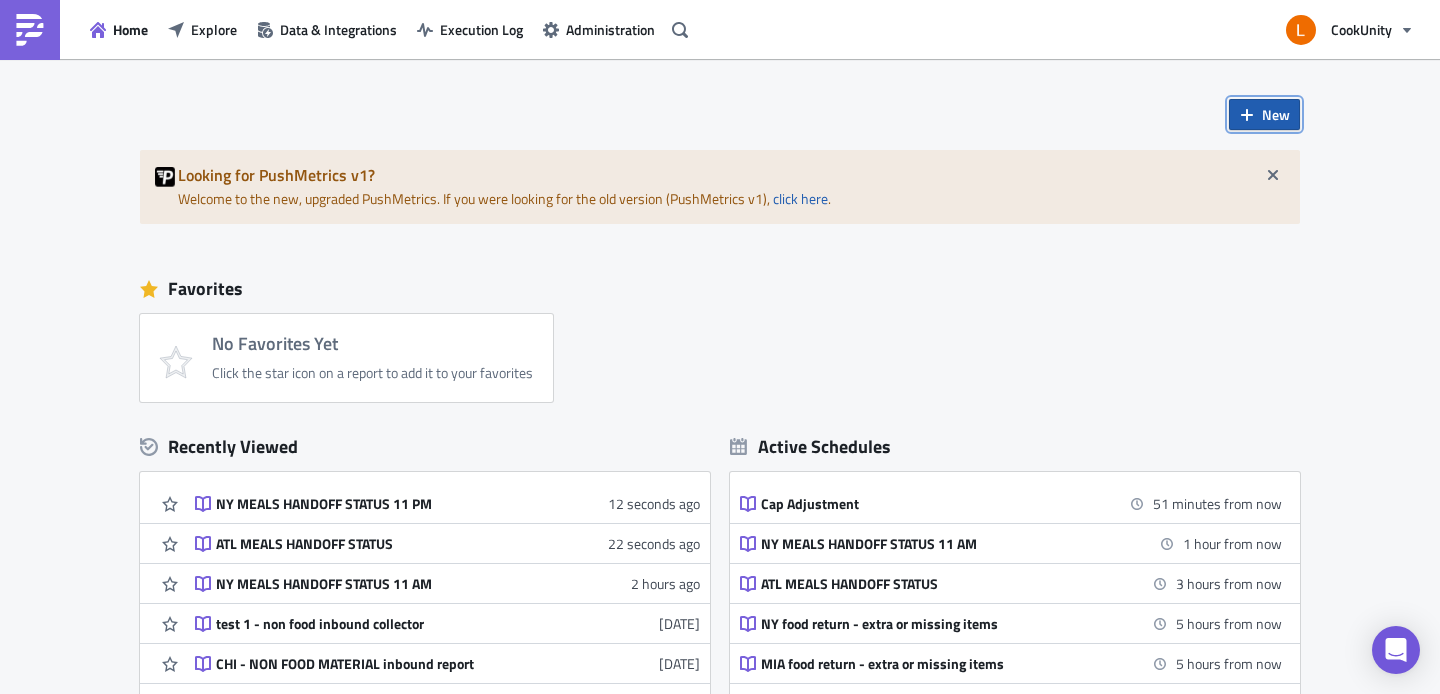 click on "New" at bounding box center [1264, 114] 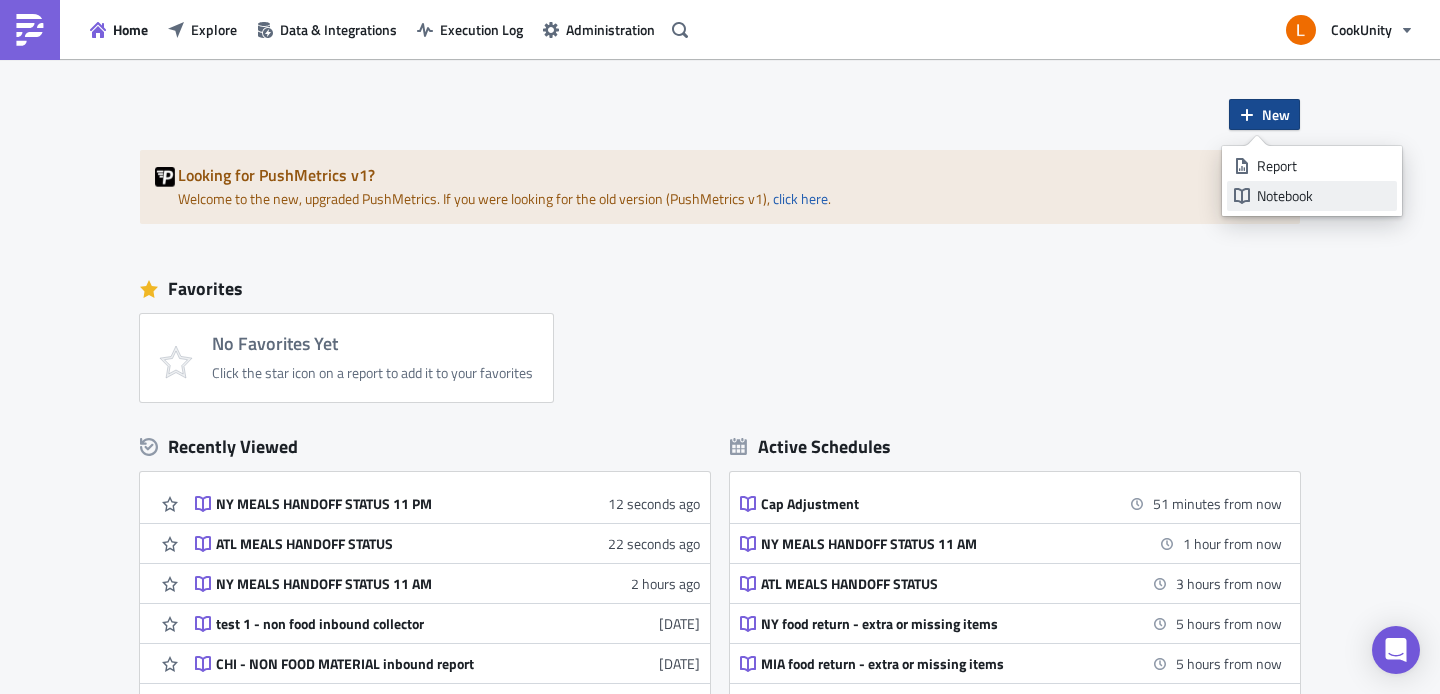 click on "Notebook" at bounding box center [1323, 196] 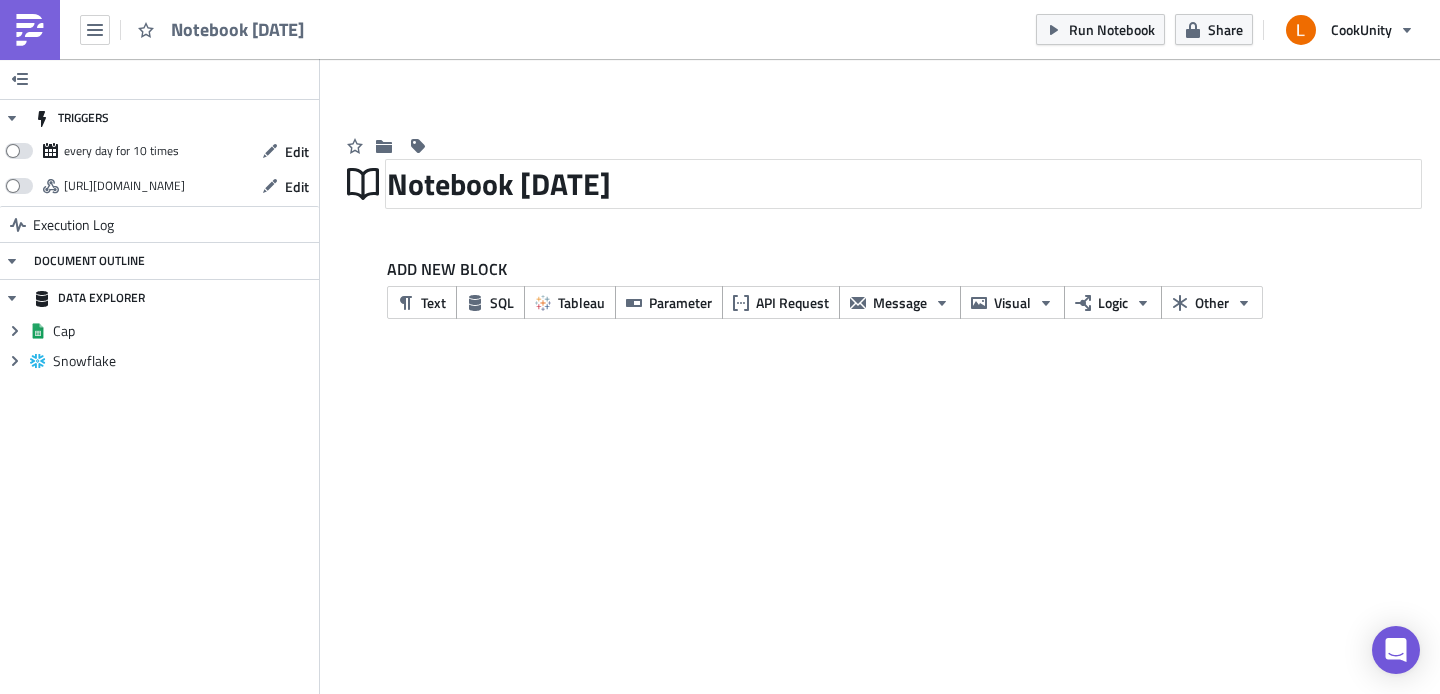 click on "Notebook 2025-07-22" at bounding box center [903, 184] 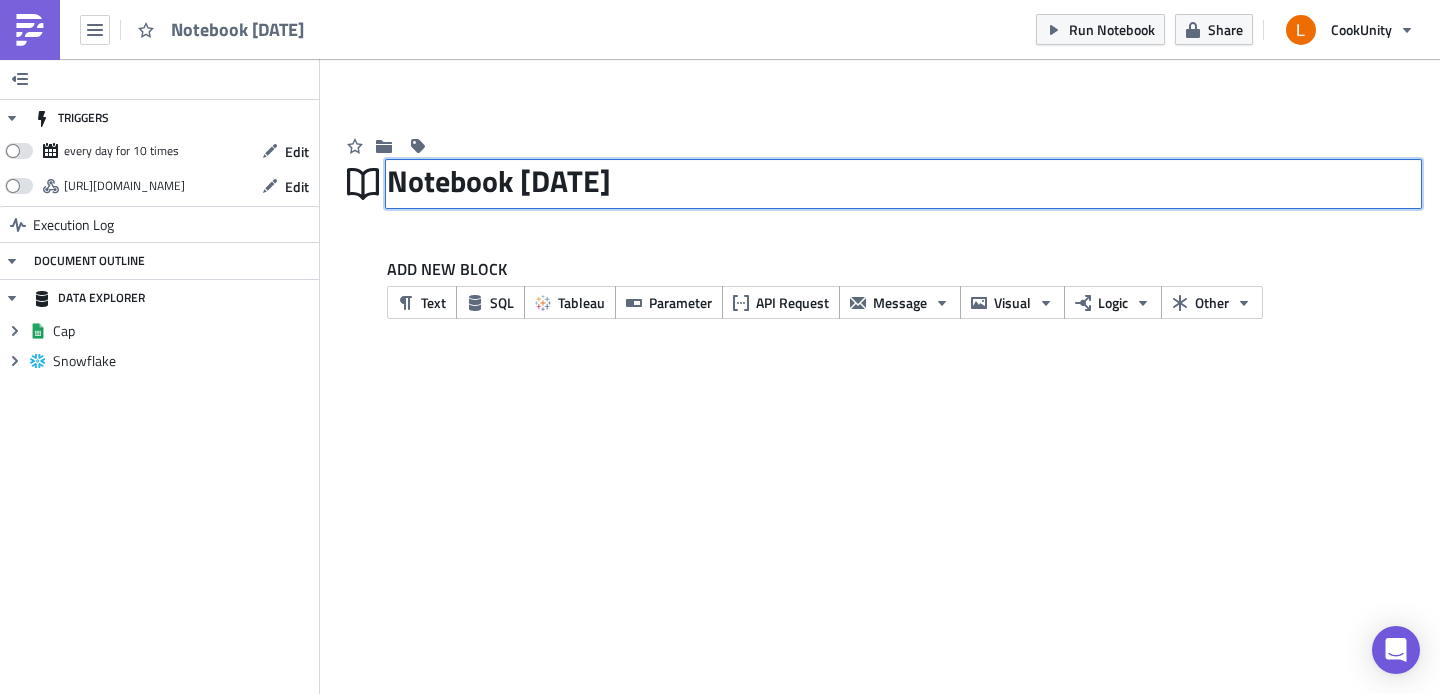 drag, startPoint x: 397, startPoint y: 183, endPoint x: 678, endPoint y: 192, distance: 281.1441 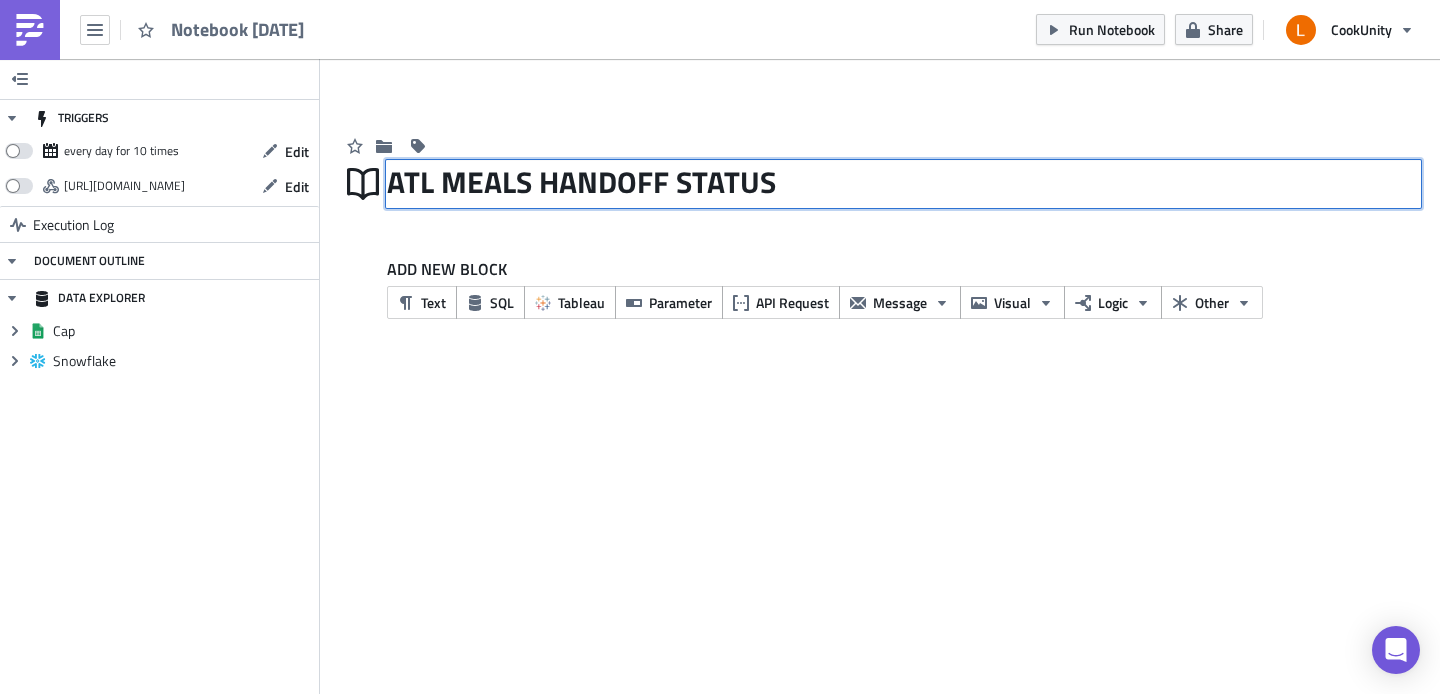 scroll, scrollTop: 1, scrollLeft: 0, axis: vertical 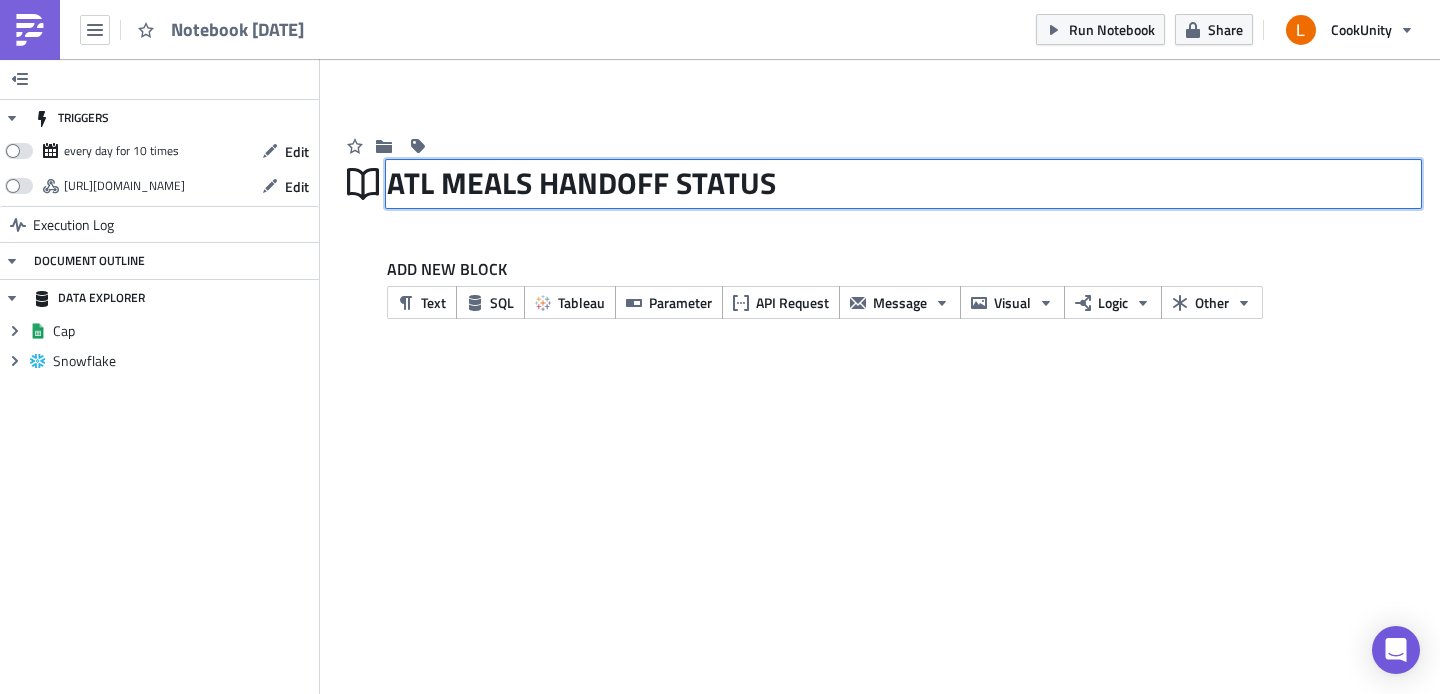 drag, startPoint x: 430, startPoint y: 181, endPoint x: 410, endPoint y: 181, distance: 20 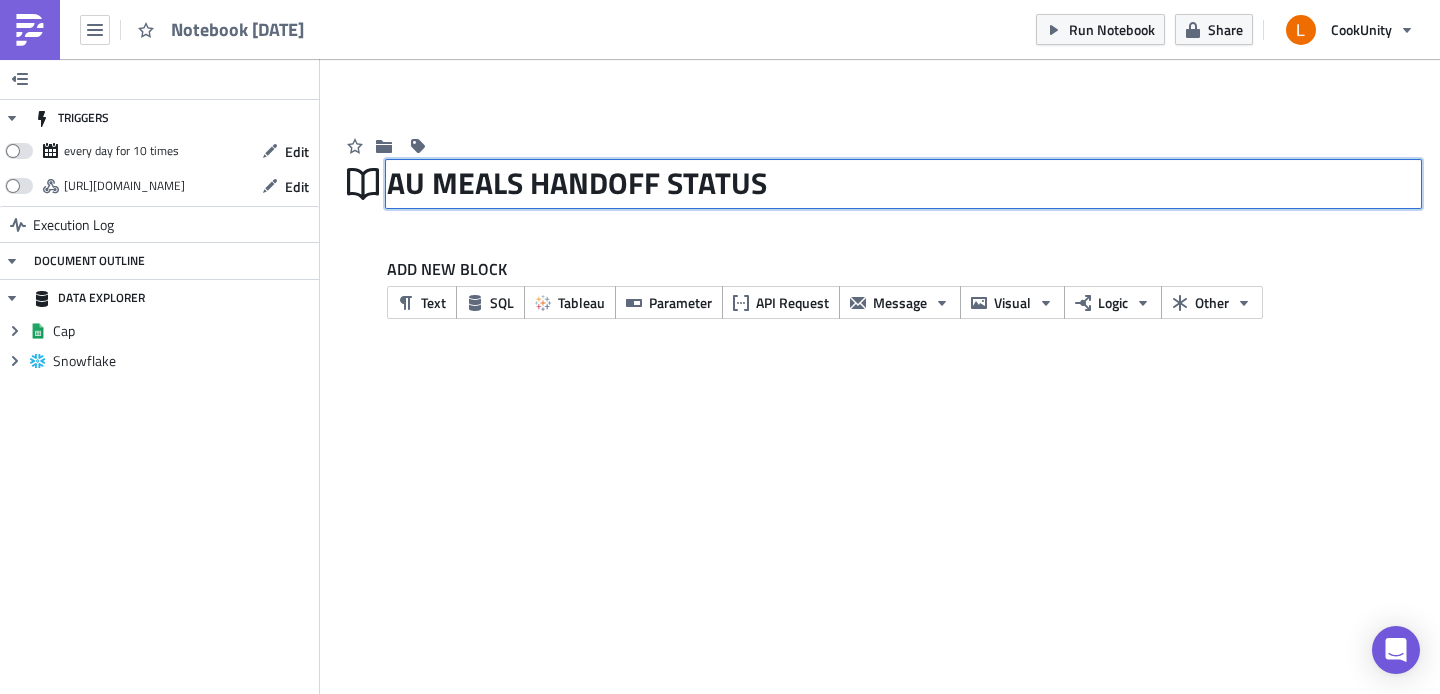 type on "AUS MEALS HANDOFF STATUS" 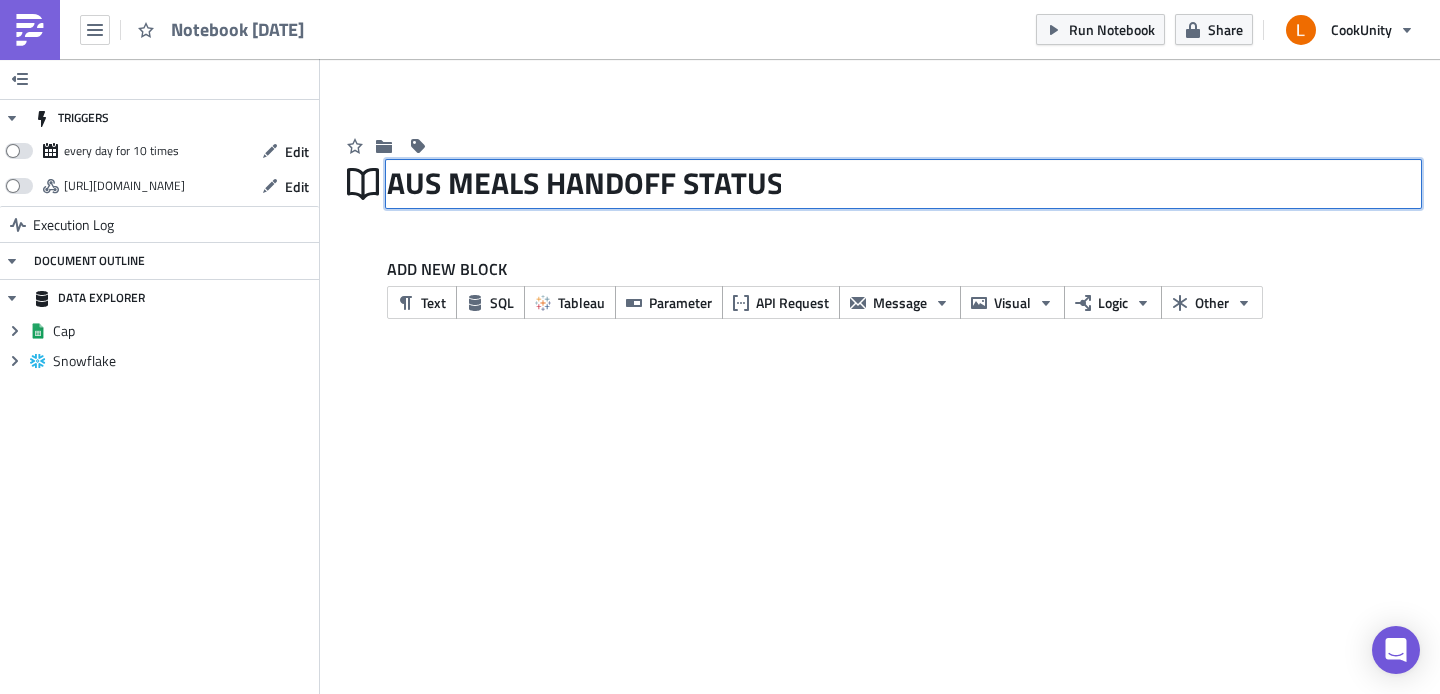 scroll, scrollTop: 0, scrollLeft: 0, axis: both 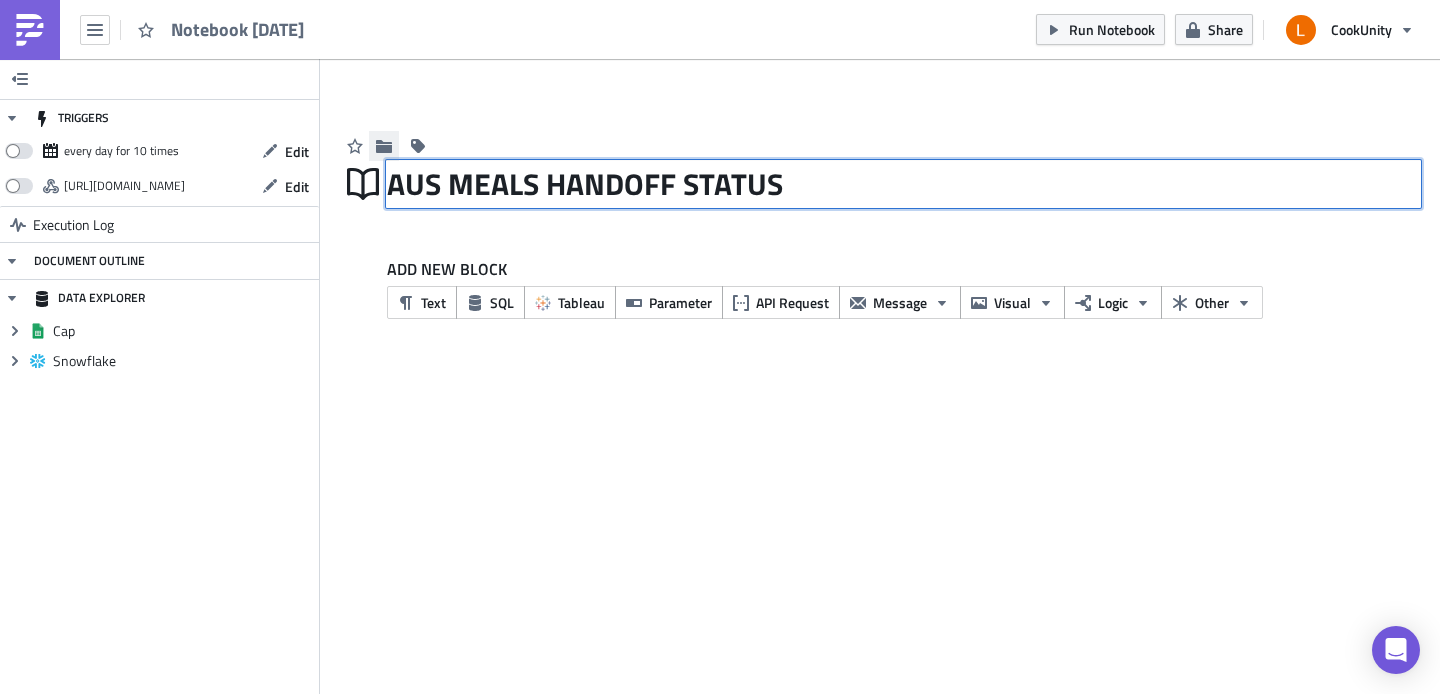 click 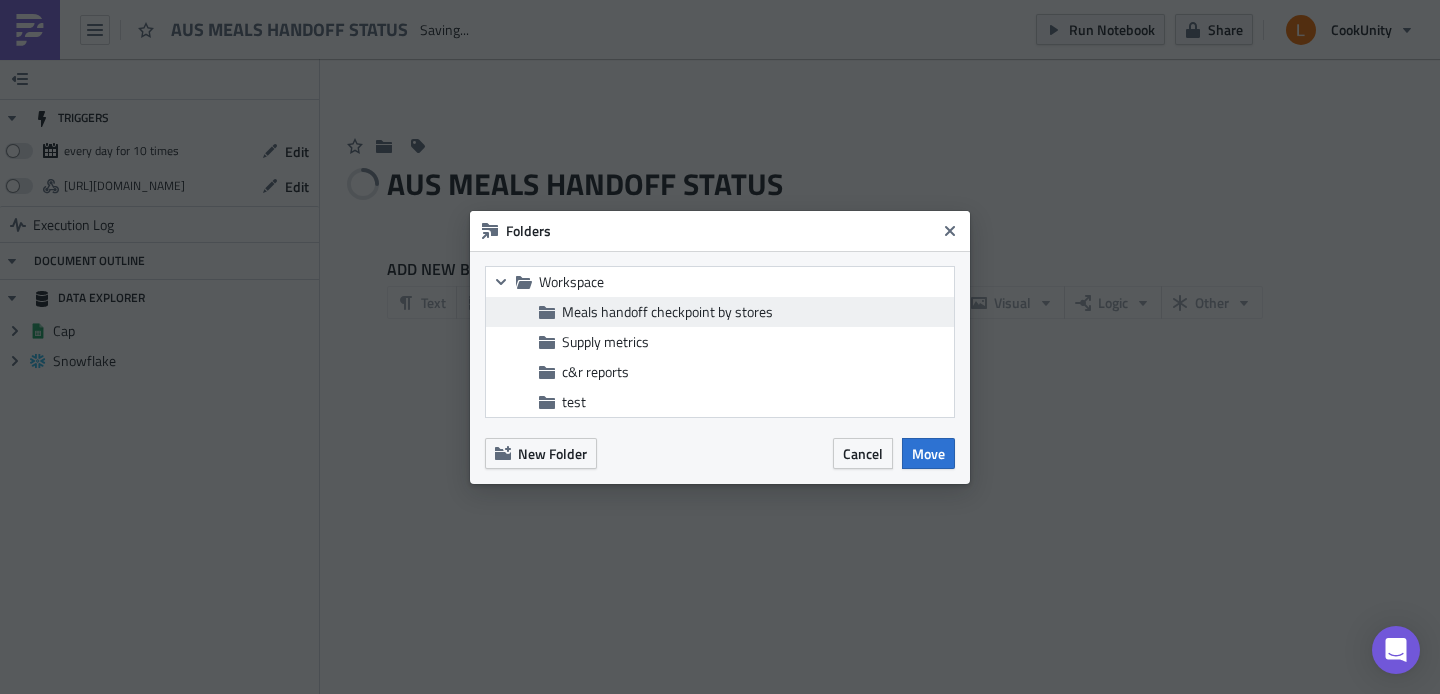 click on "Meals handoff checkpoint by stores" at bounding box center (667, 311) 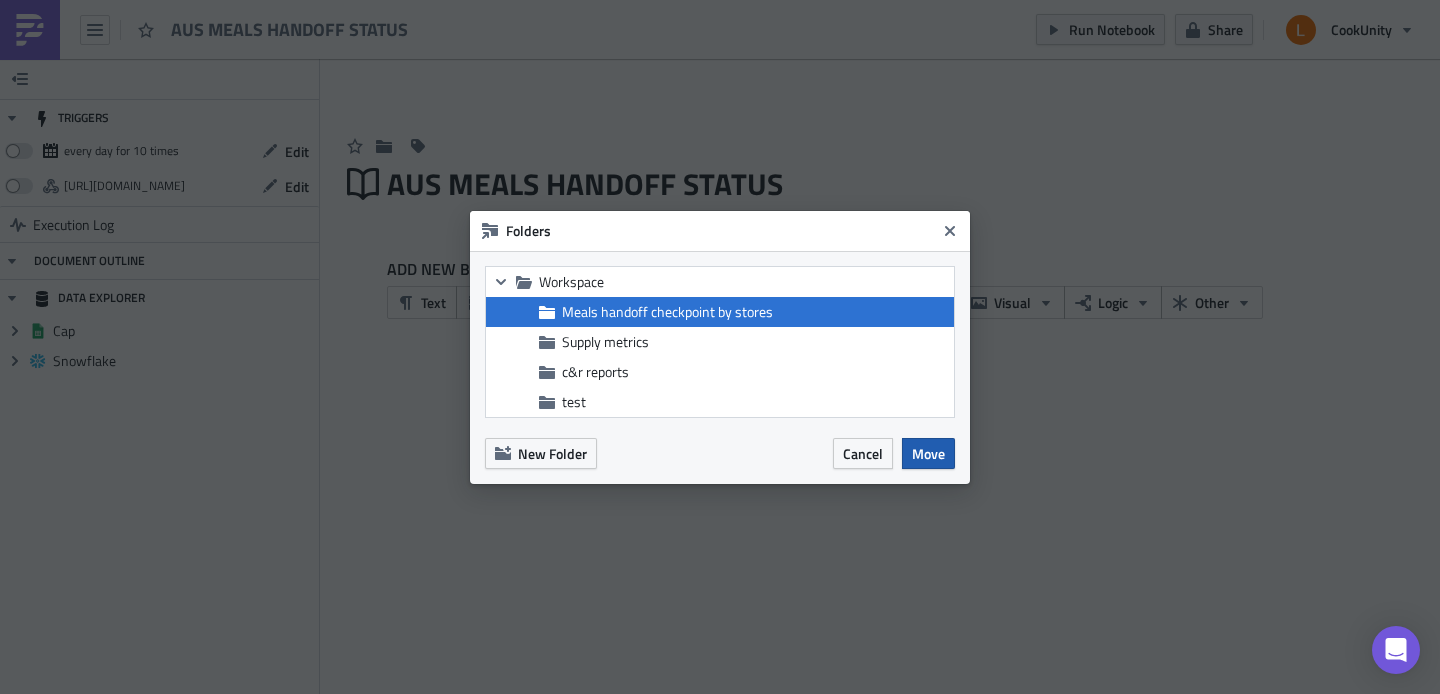 click on "Move" at bounding box center (928, 453) 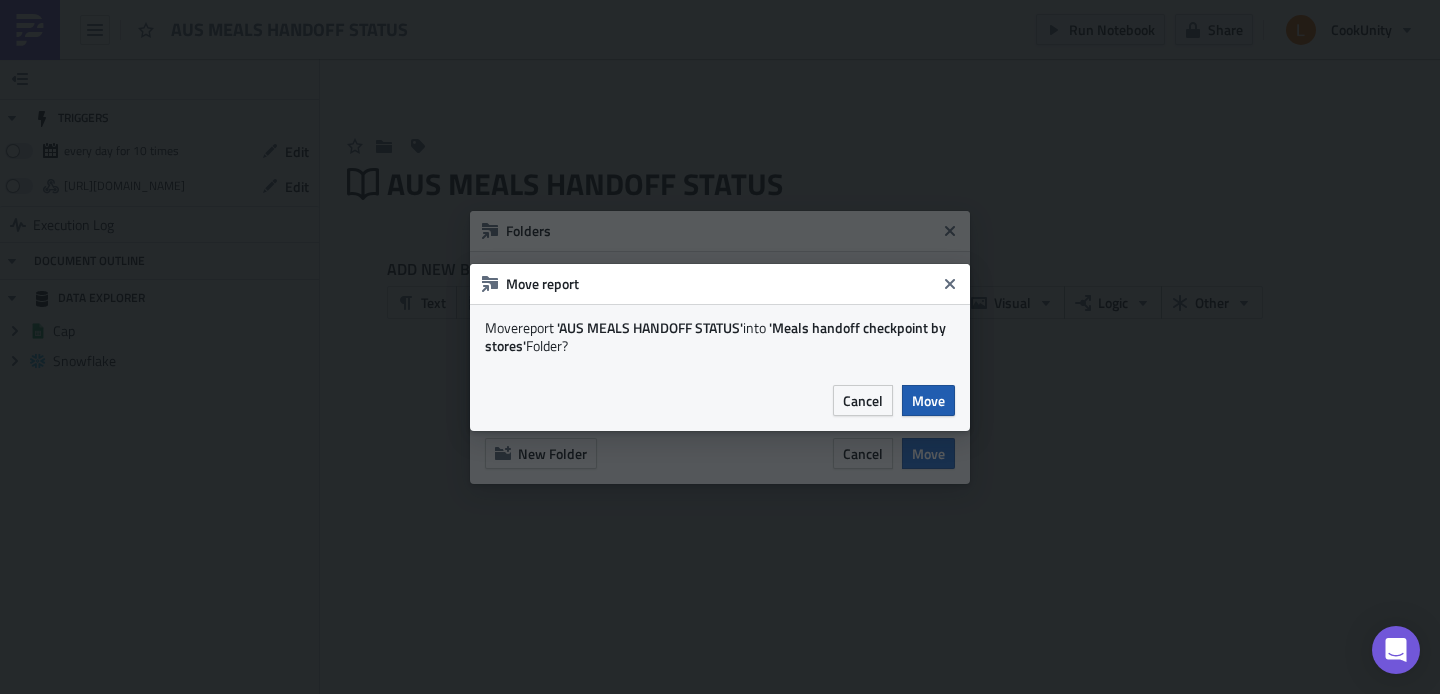 click on "Move" at bounding box center [928, 400] 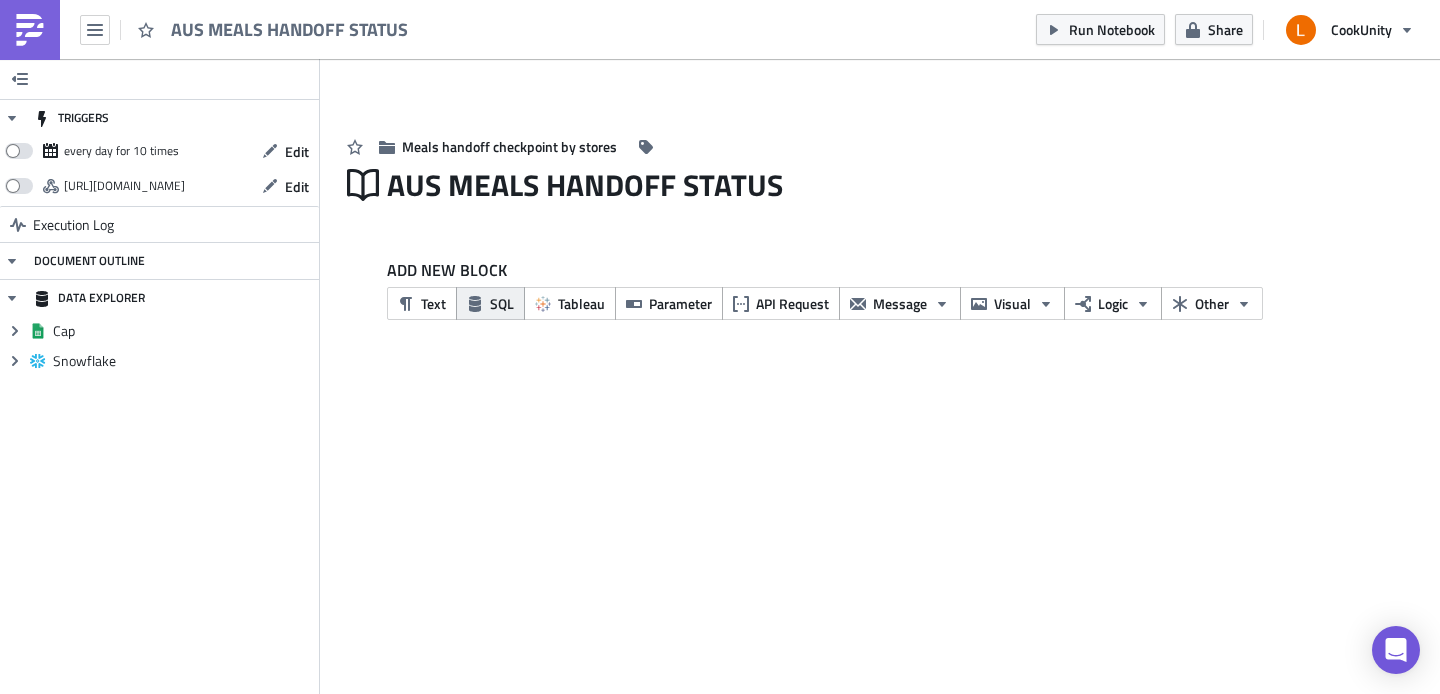 click on "SQL" at bounding box center (502, 303) 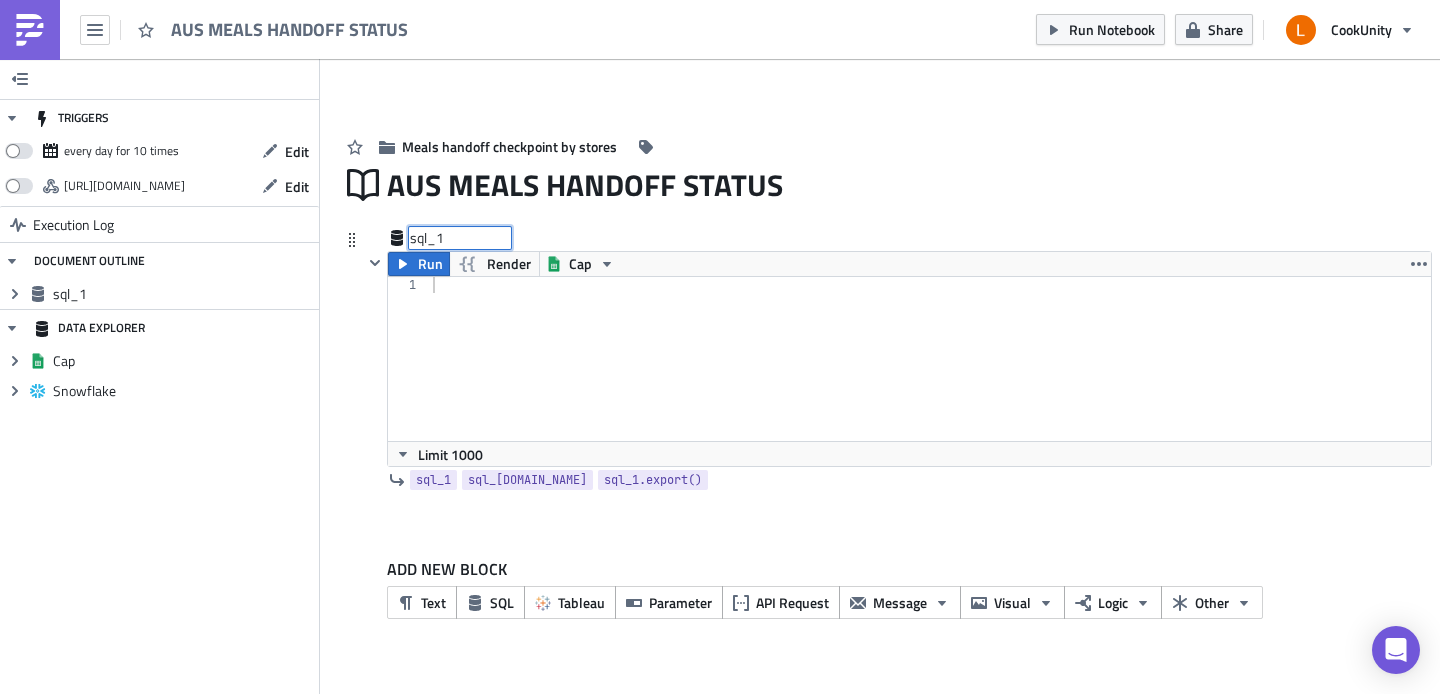 drag, startPoint x: 485, startPoint y: 240, endPoint x: 403, endPoint y: 232, distance: 82.38932 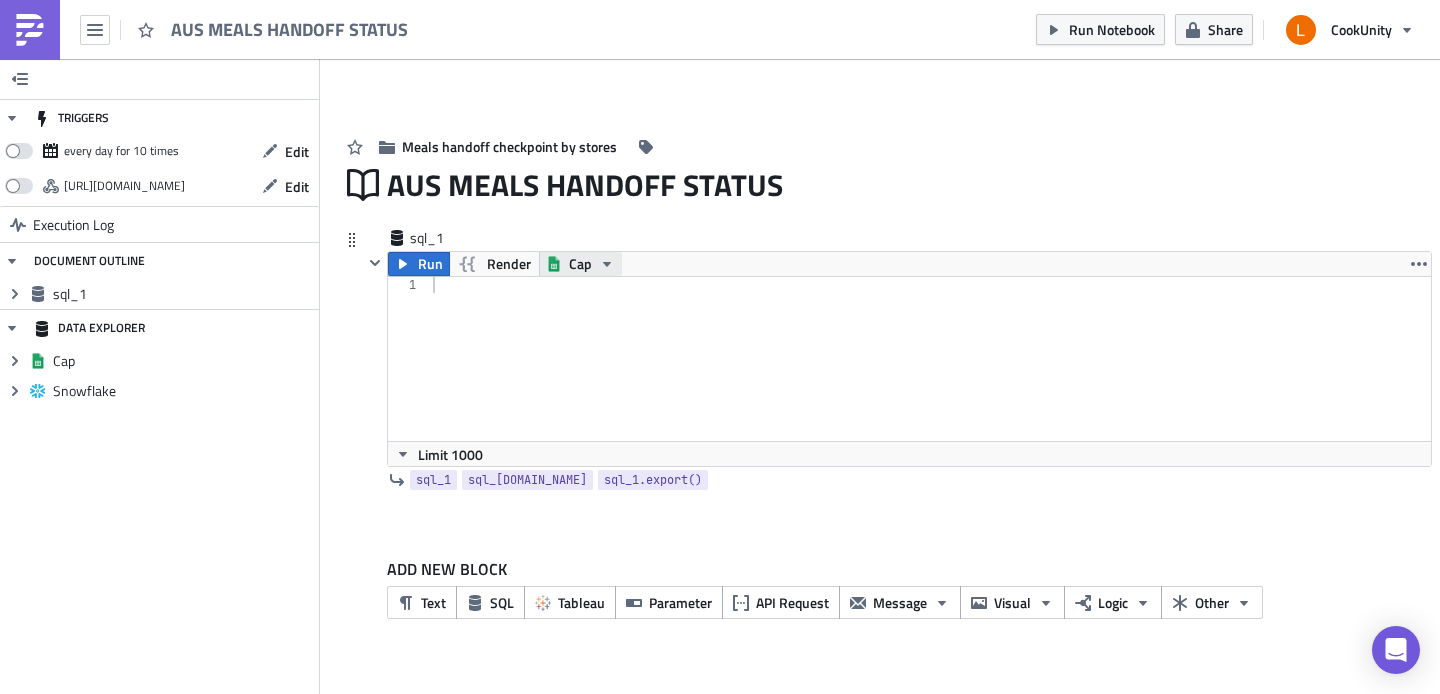click on "Cap" at bounding box center (580, 264) 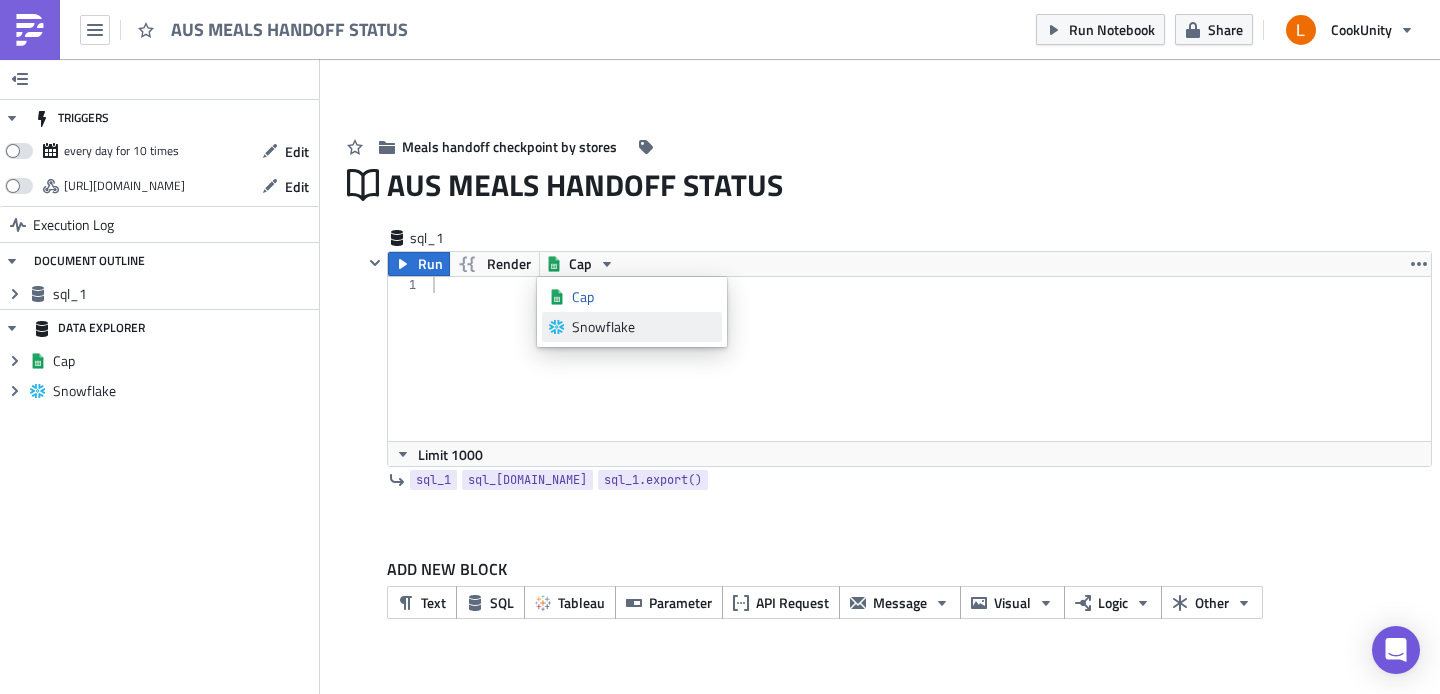 click on "Snowflake" at bounding box center [643, 327] 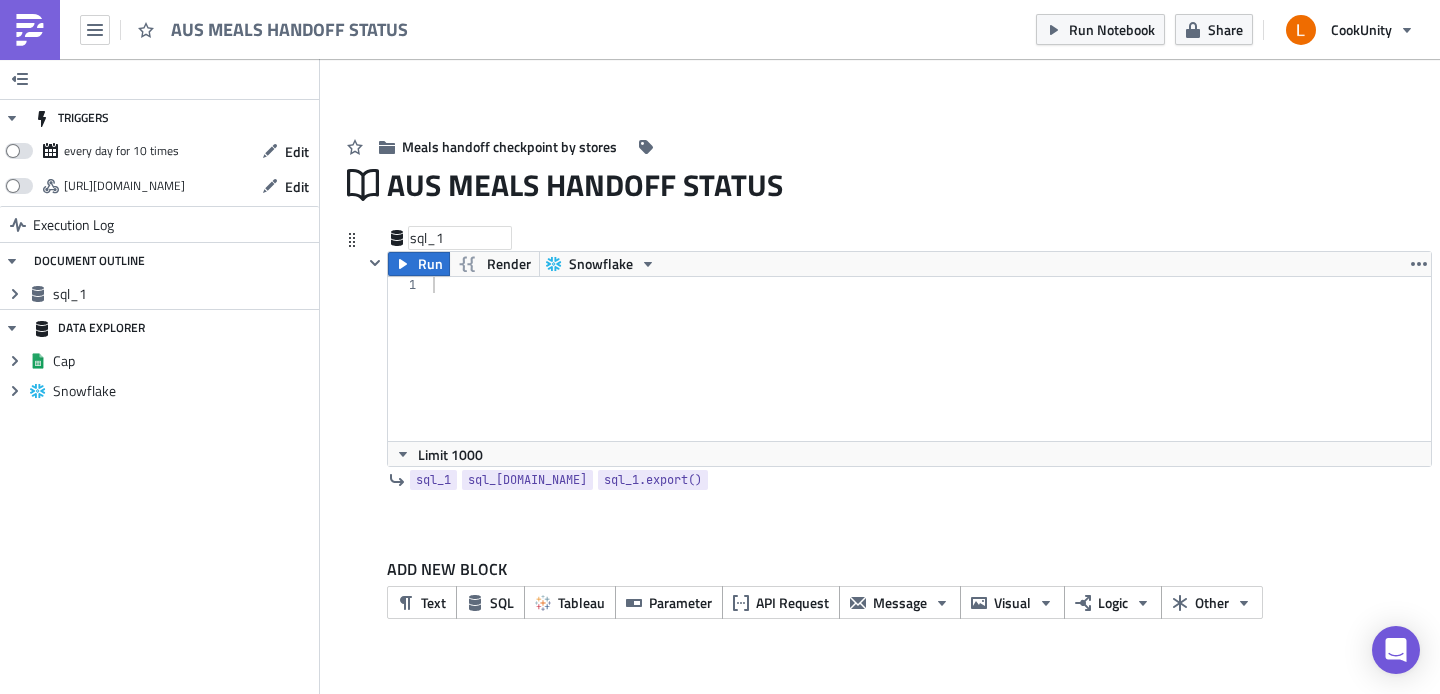 click on "sql_1" at bounding box center [460, 238] 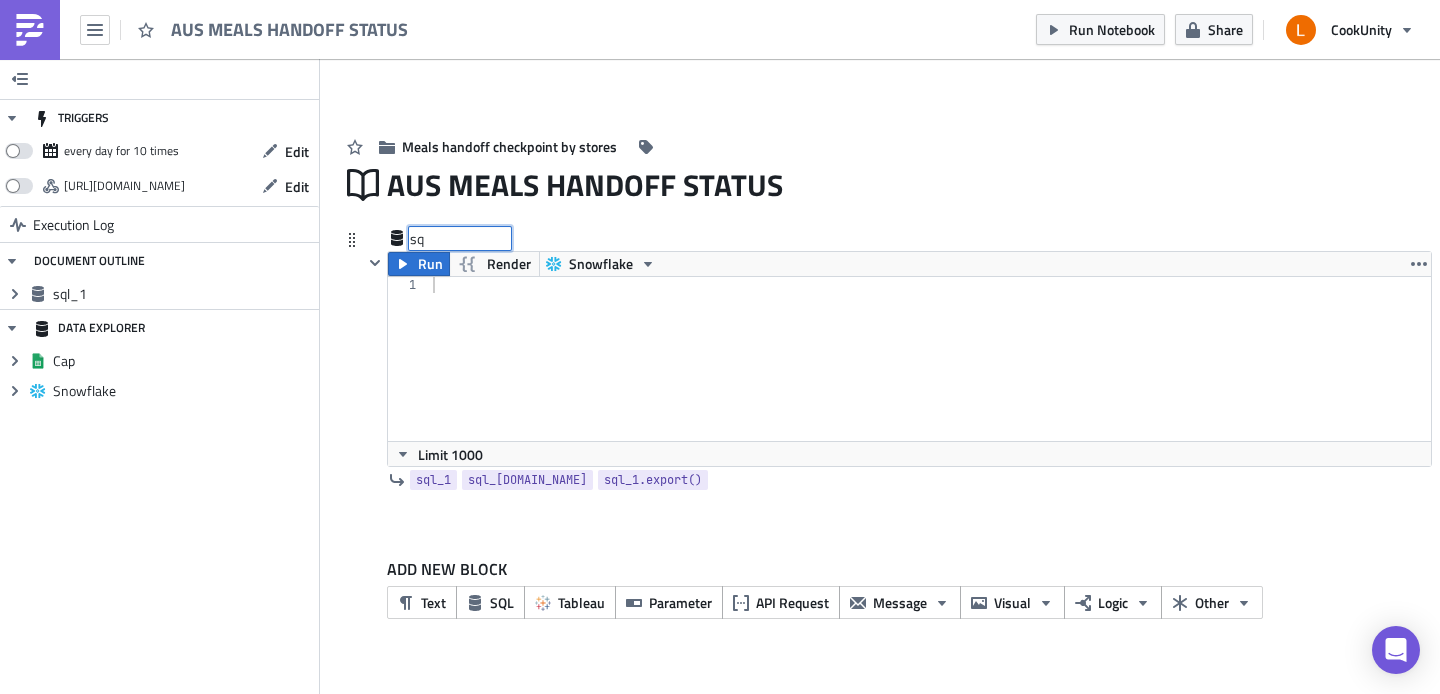 type on "s" 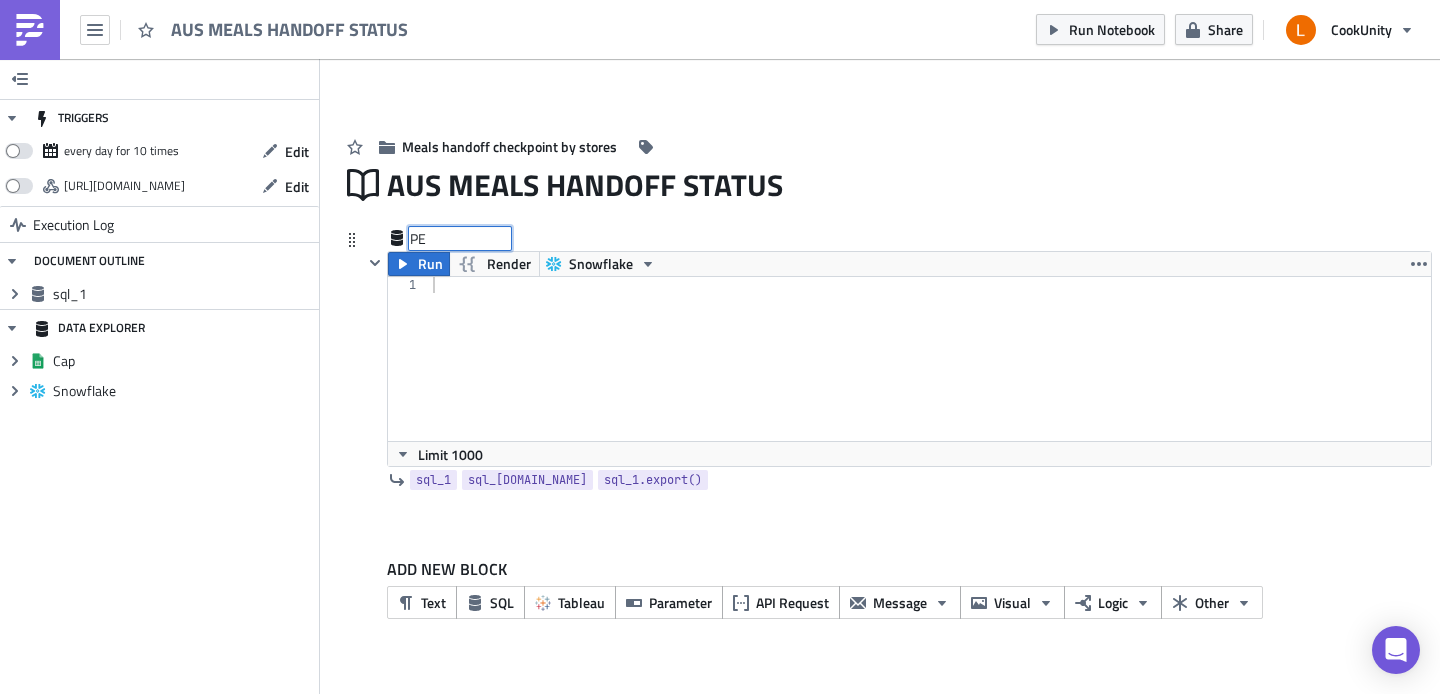 type on "P" 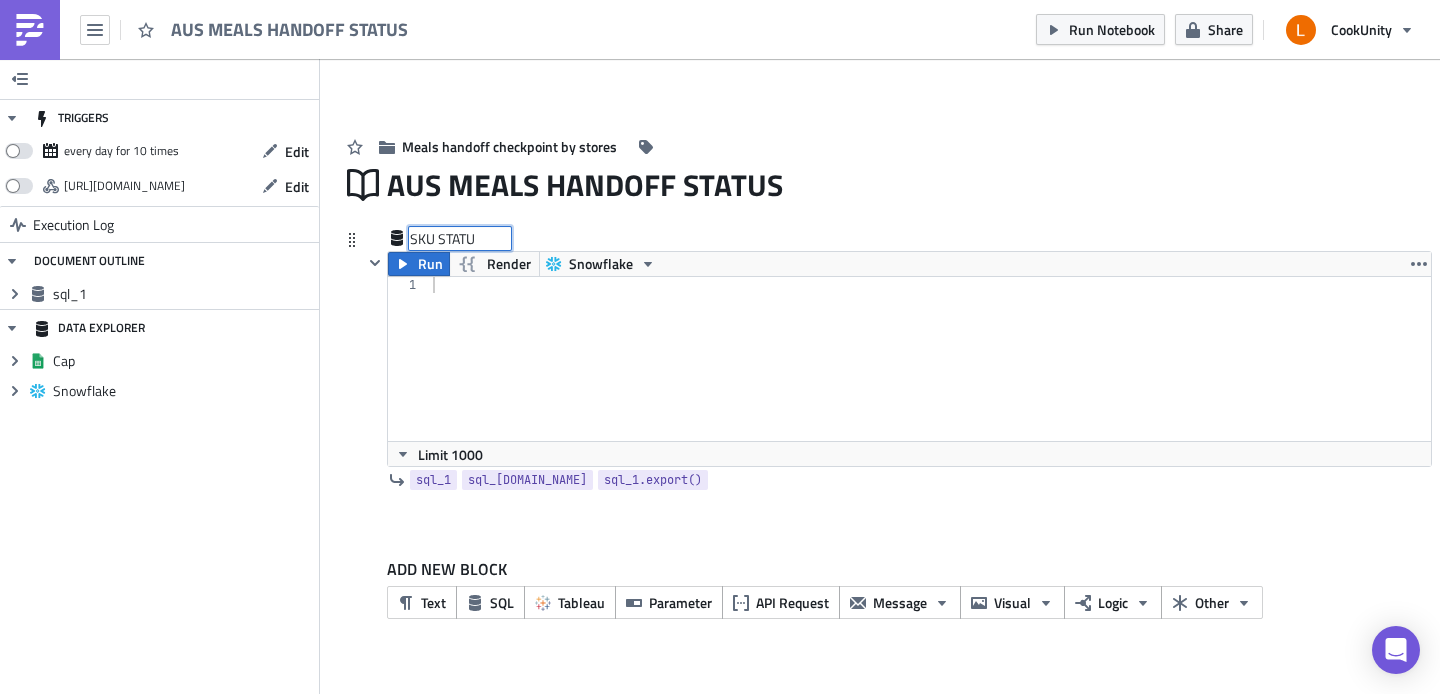 type on "SKU STATUS" 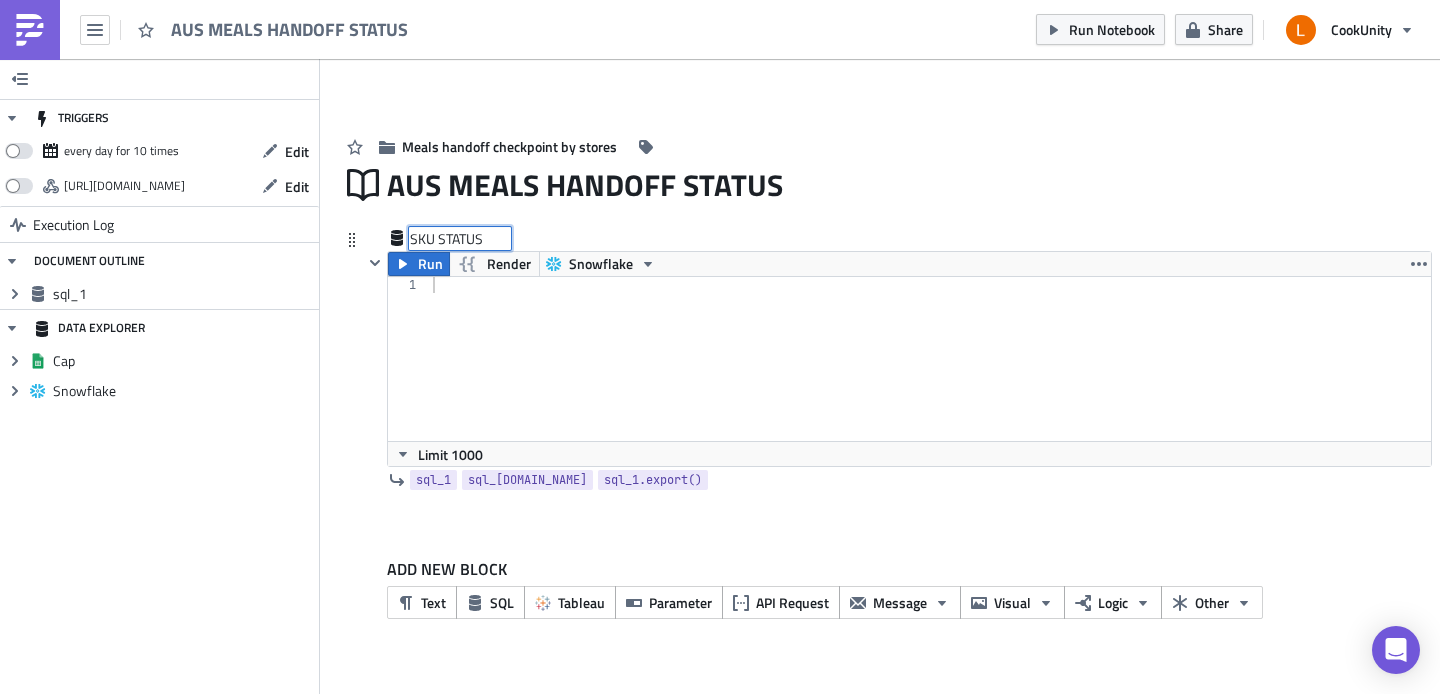 click at bounding box center (930, 375) 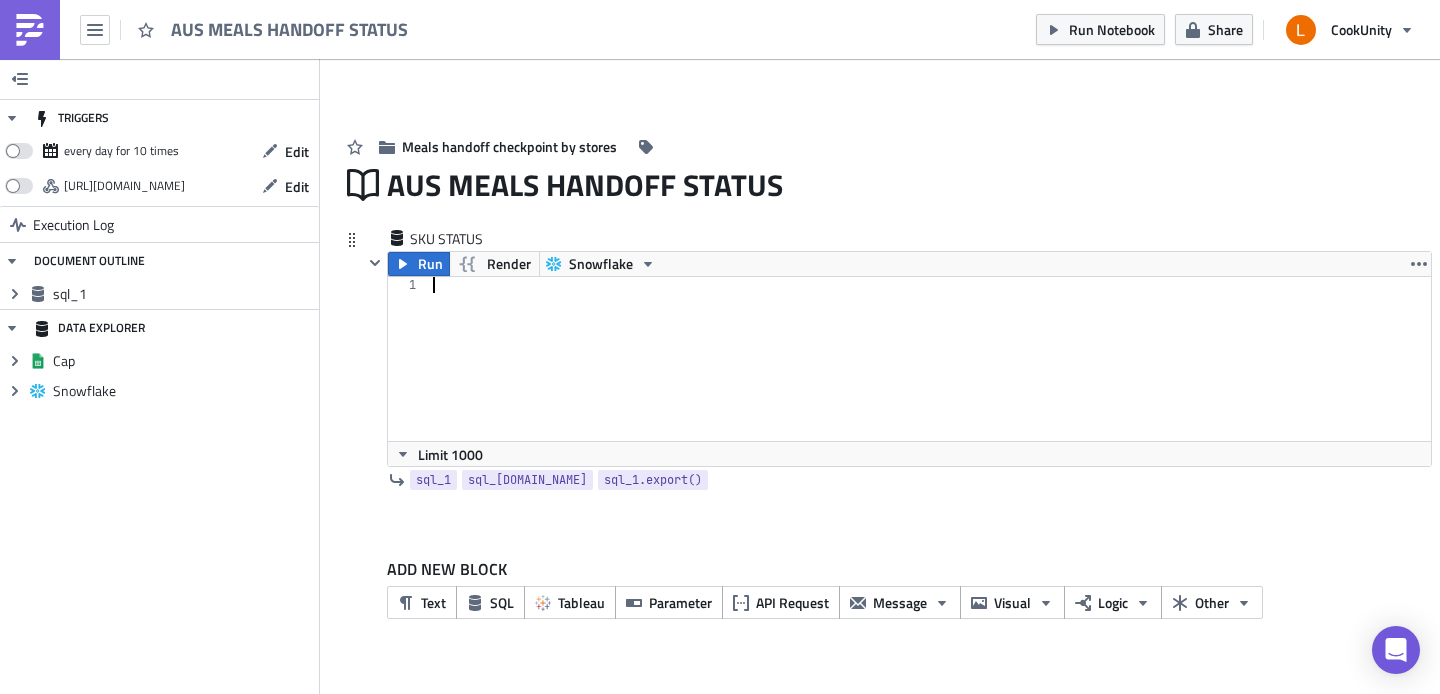 paste on "ORDER BY actual_handoff_time, chef_target_handoff ASC, chef_name;" 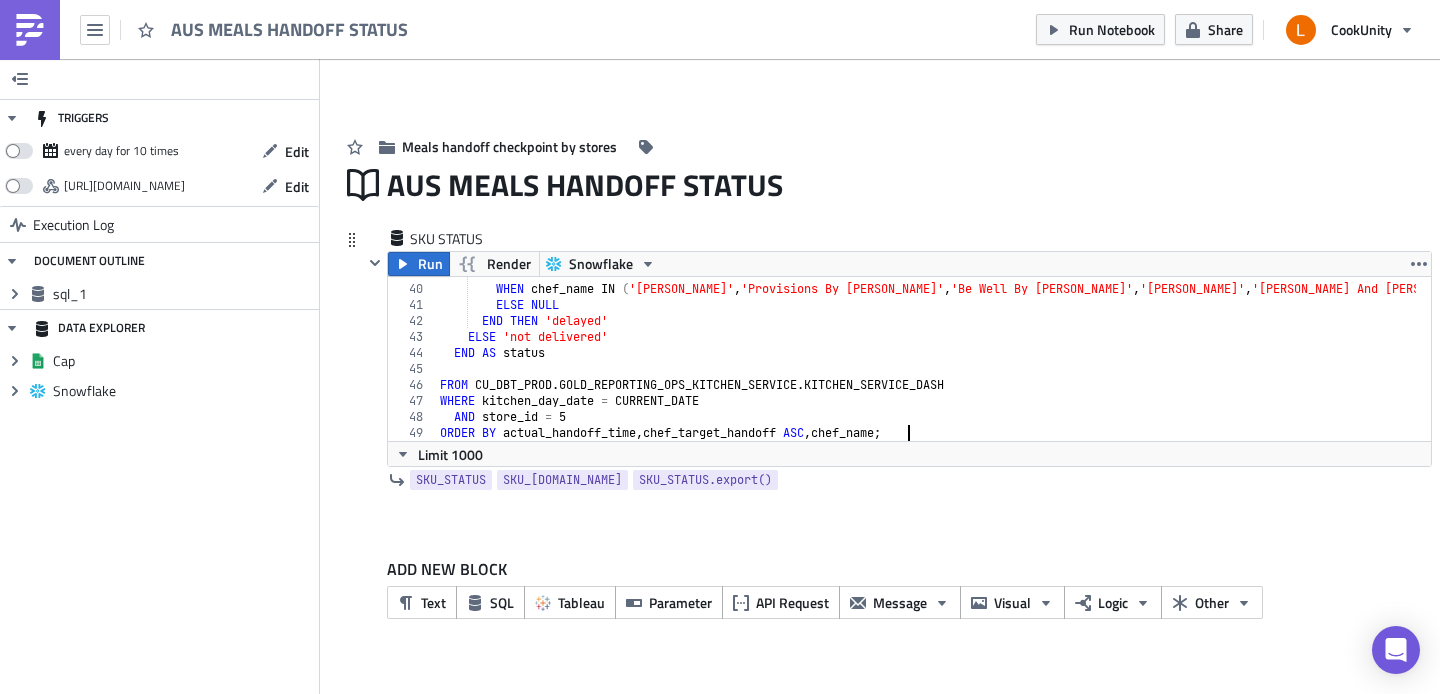 scroll, scrollTop: 620, scrollLeft: 0, axis: vertical 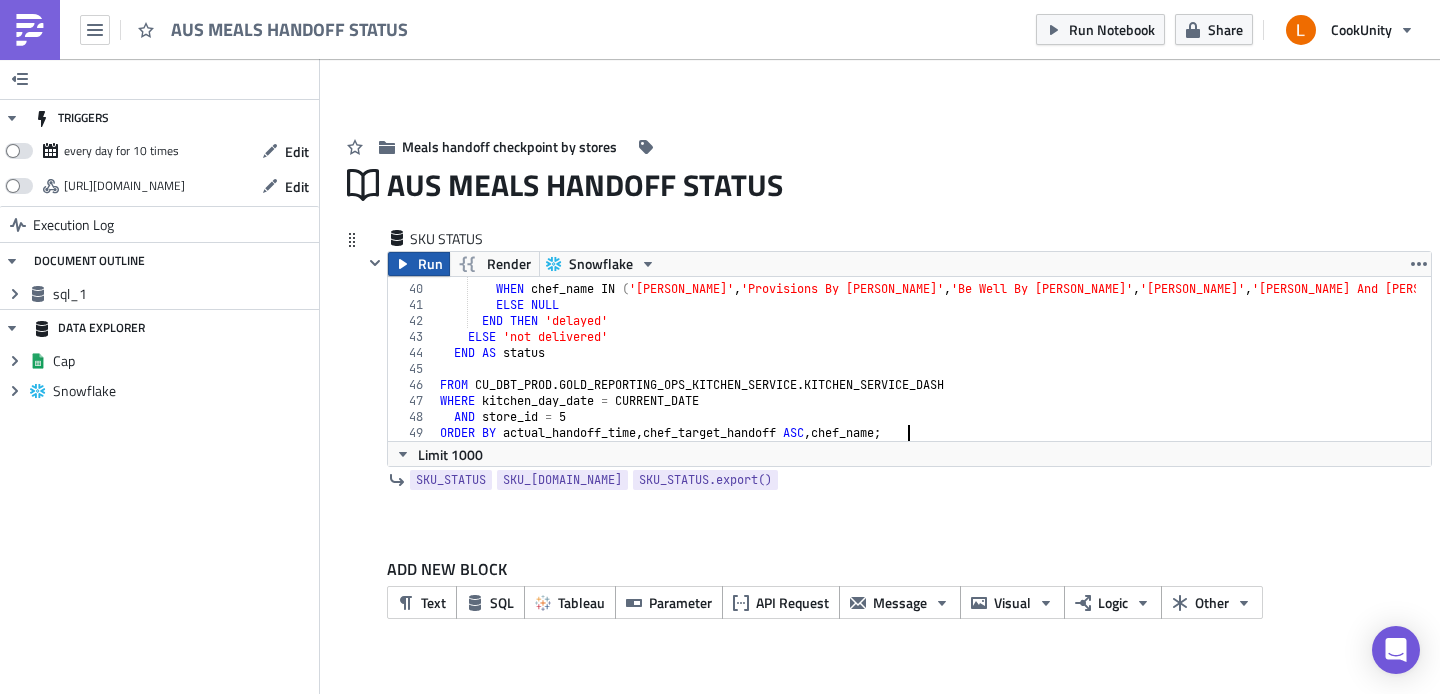 click on "Run" at bounding box center [430, 264] 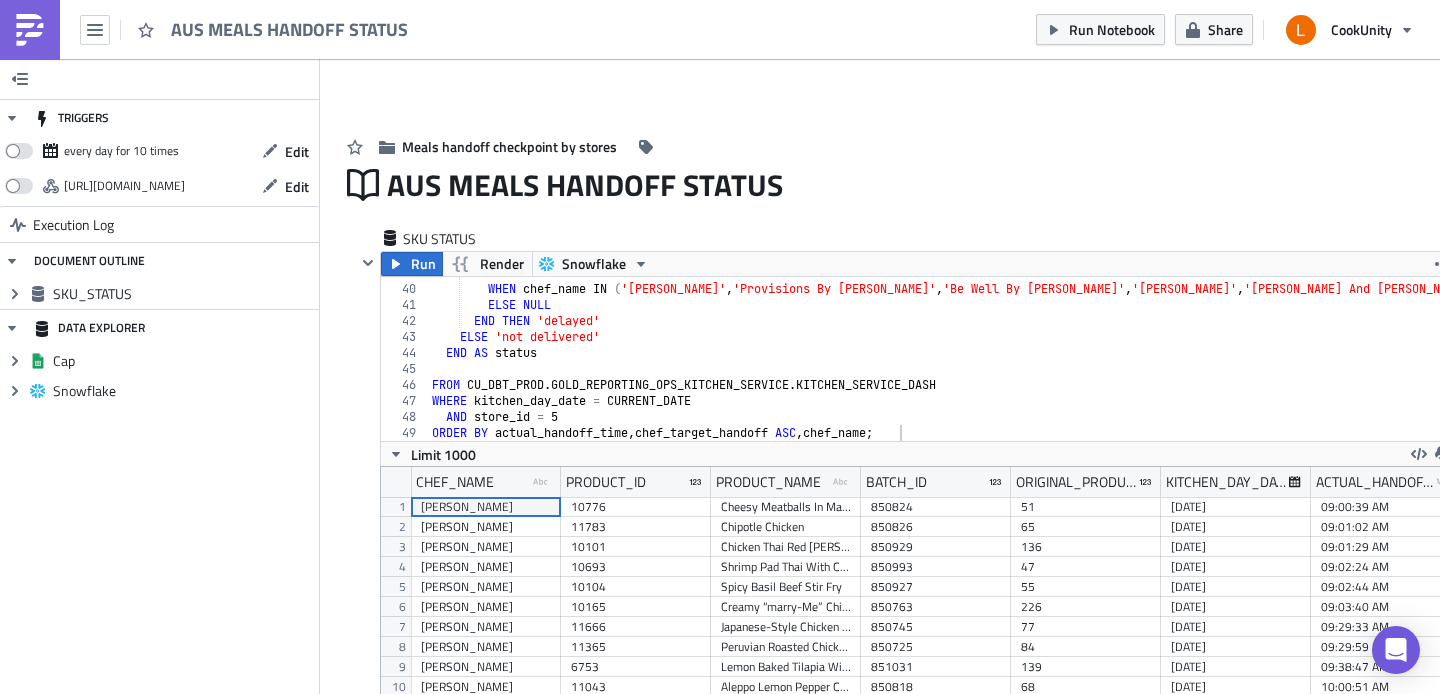 scroll, scrollTop: 99770, scrollLeft: 98926, axis: both 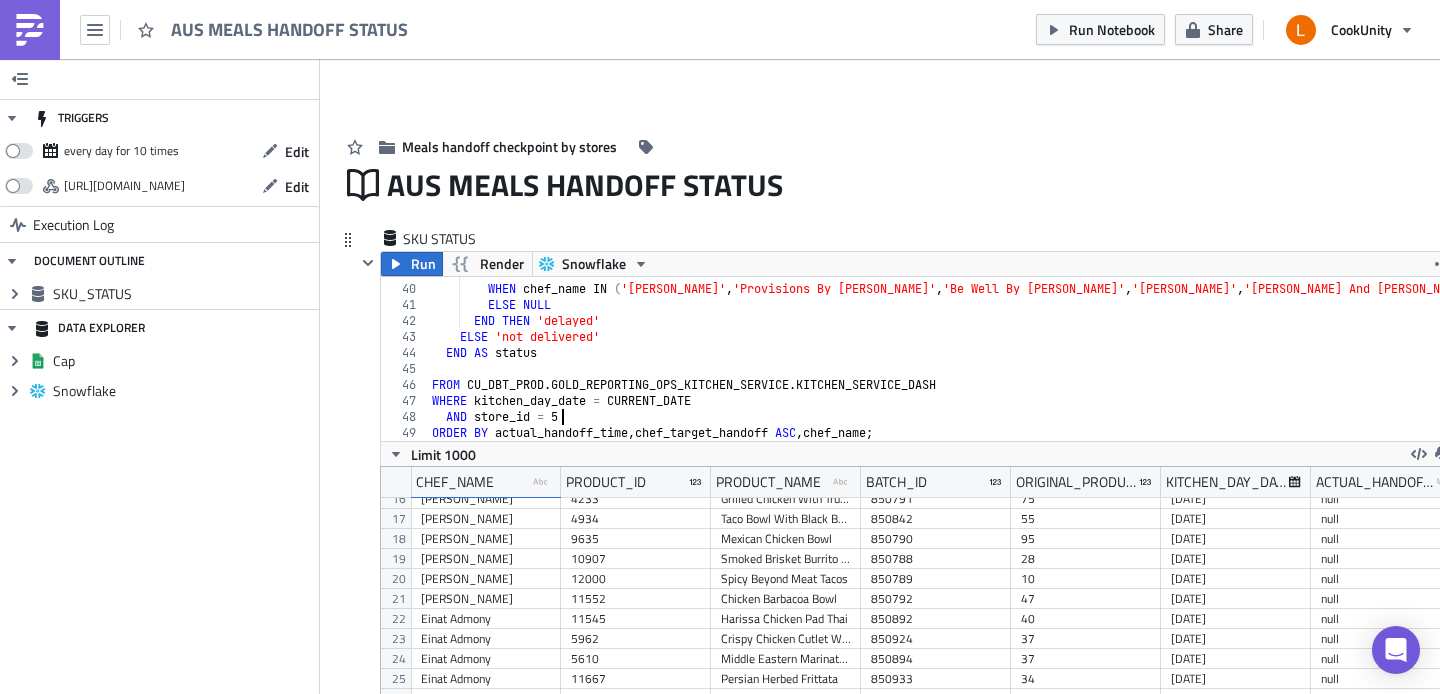 click on "CASE             WHEN   chef_name   IN   ( 'Andres Mendez' , 'Provisions By John Delucie' , 'Be Well By Chase Evans' , 'Meena Sreenivas' , 'Jason And Corey Voiselle' , 'Nahika Hillery' , 'Maribel Rivero' , 'David Adan' , 'John Delucie' , 'Chris Ratel' , 'Pimnapat Chancharoen' , 'Gusto Grill' , 'Silvia Arevalo' , 'Chase Evans' , 'Paul Suh' , 'Savery .' , 'Einat Admony' )   THEN   '16:00:00' :: TIME           ELSE   NULL         END   THEN   'delayed'      ELSE   'not delivered'    END   AS   status FROM   CU_DBT_PROD . GOLD_REPORTING_OPS_KITCHEN_SERVICE . KITCHEN_SERVICE_DASH WHERE   kitchen_day_date   =   CURRENT_DATE    AND   store_id   =   5 ORDER   BY   actual_handoff_time ,  chef_target_handoff   ASC ,  chef_name ;" at bounding box center [1674, 355] 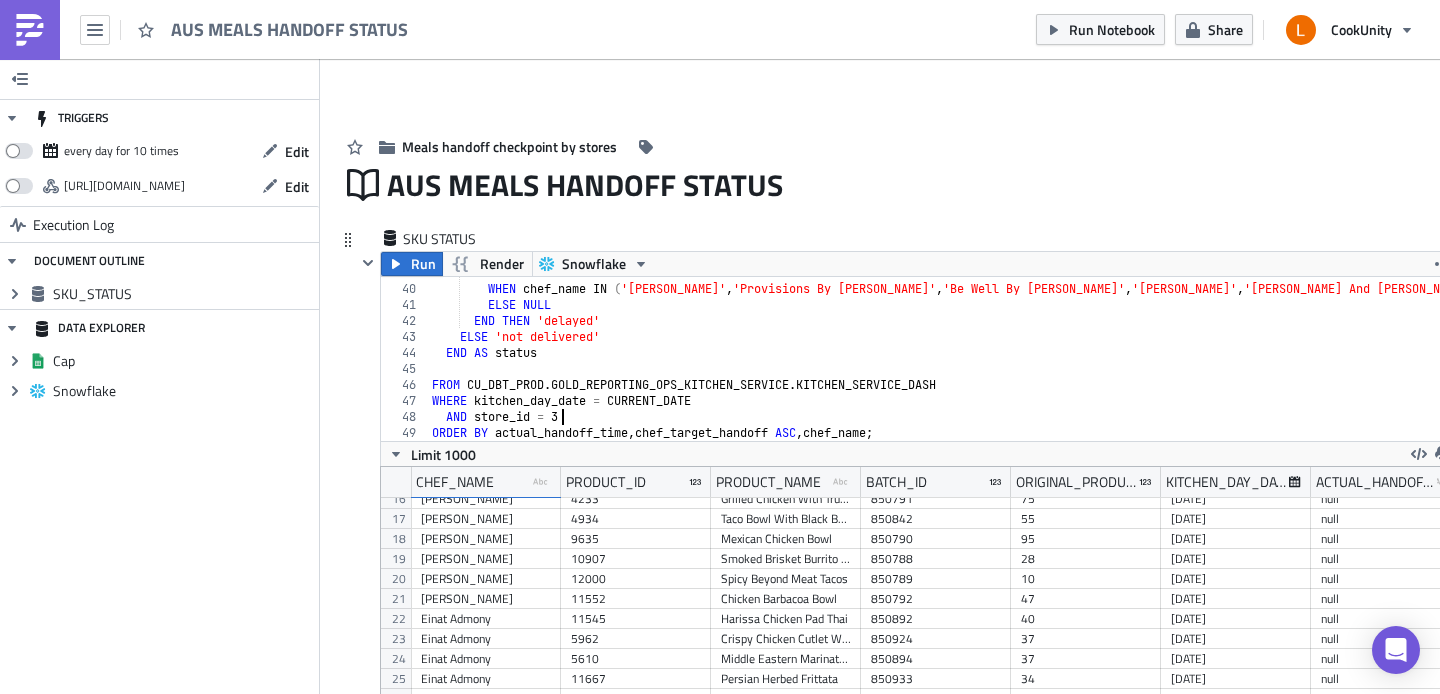 scroll, scrollTop: 0, scrollLeft: 9, axis: horizontal 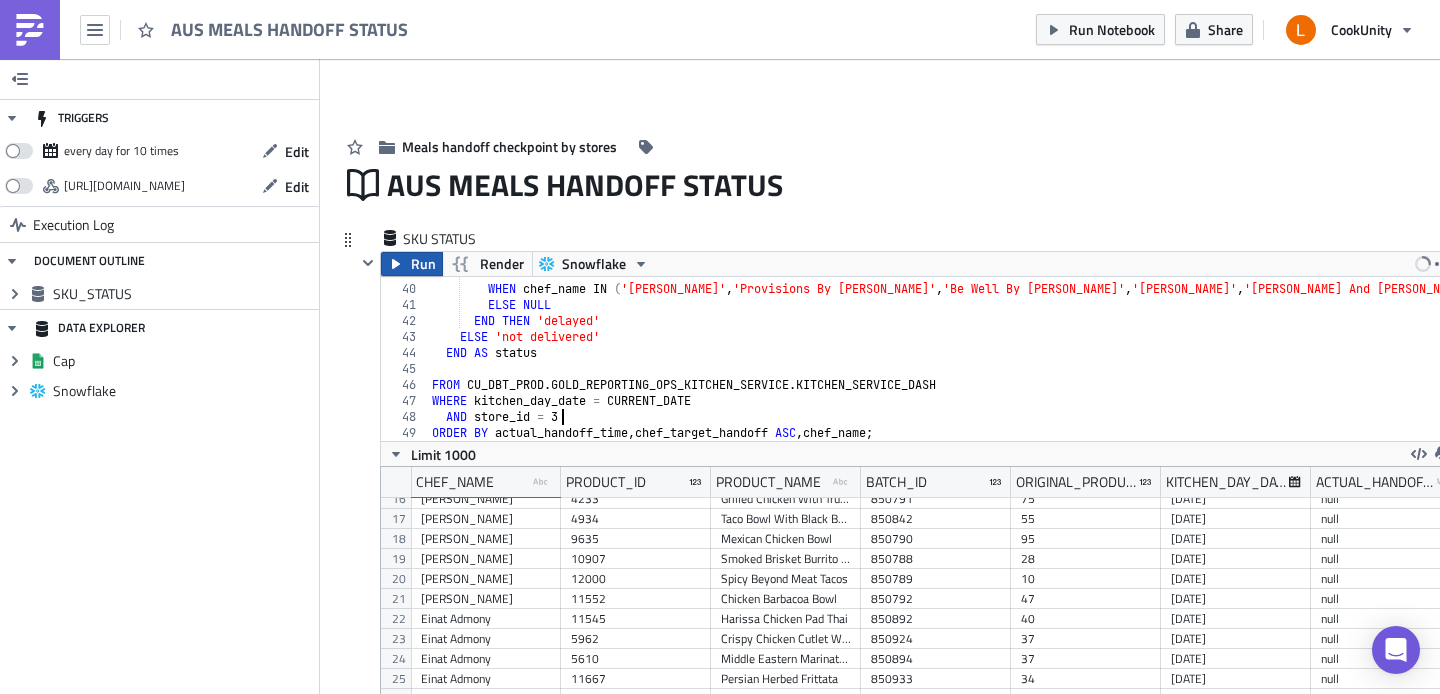 click on "Run" at bounding box center (423, 264) 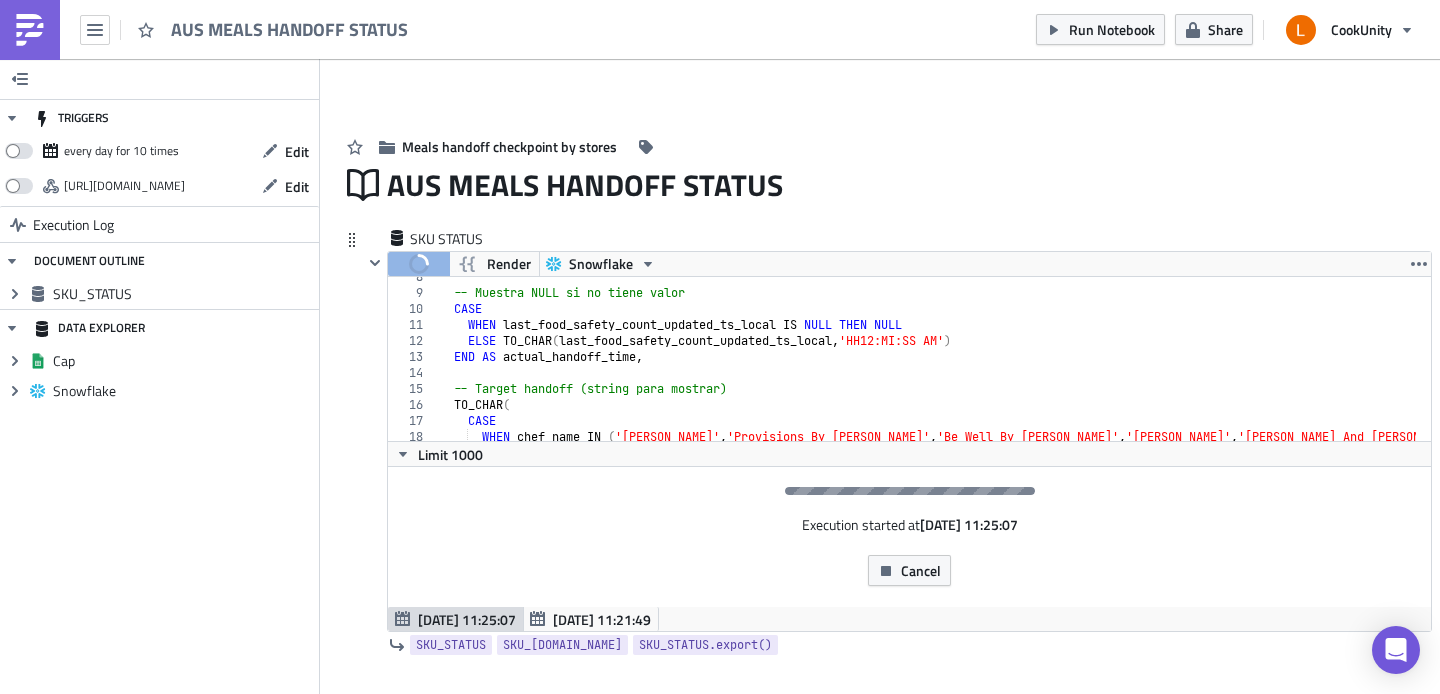 scroll, scrollTop: 180, scrollLeft: 0, axis: vertical 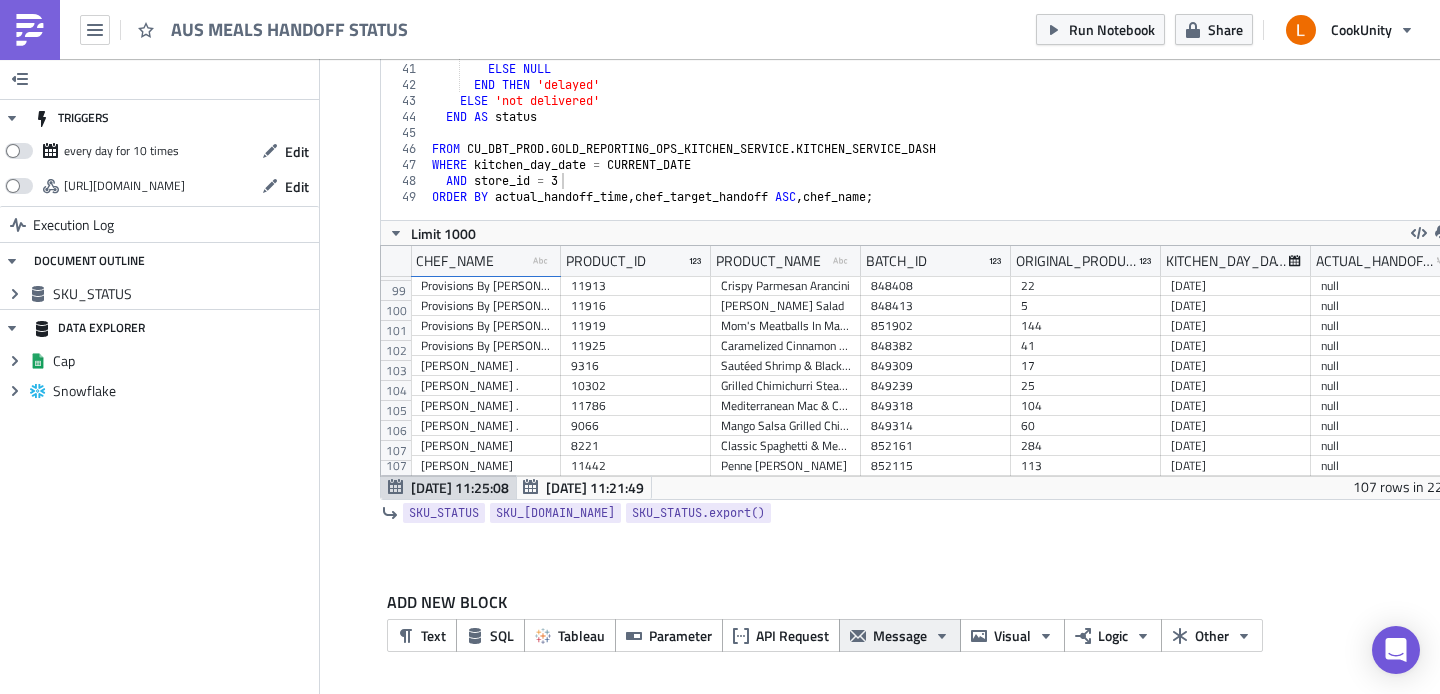 click on "Message" at bounding box center [900, 635] 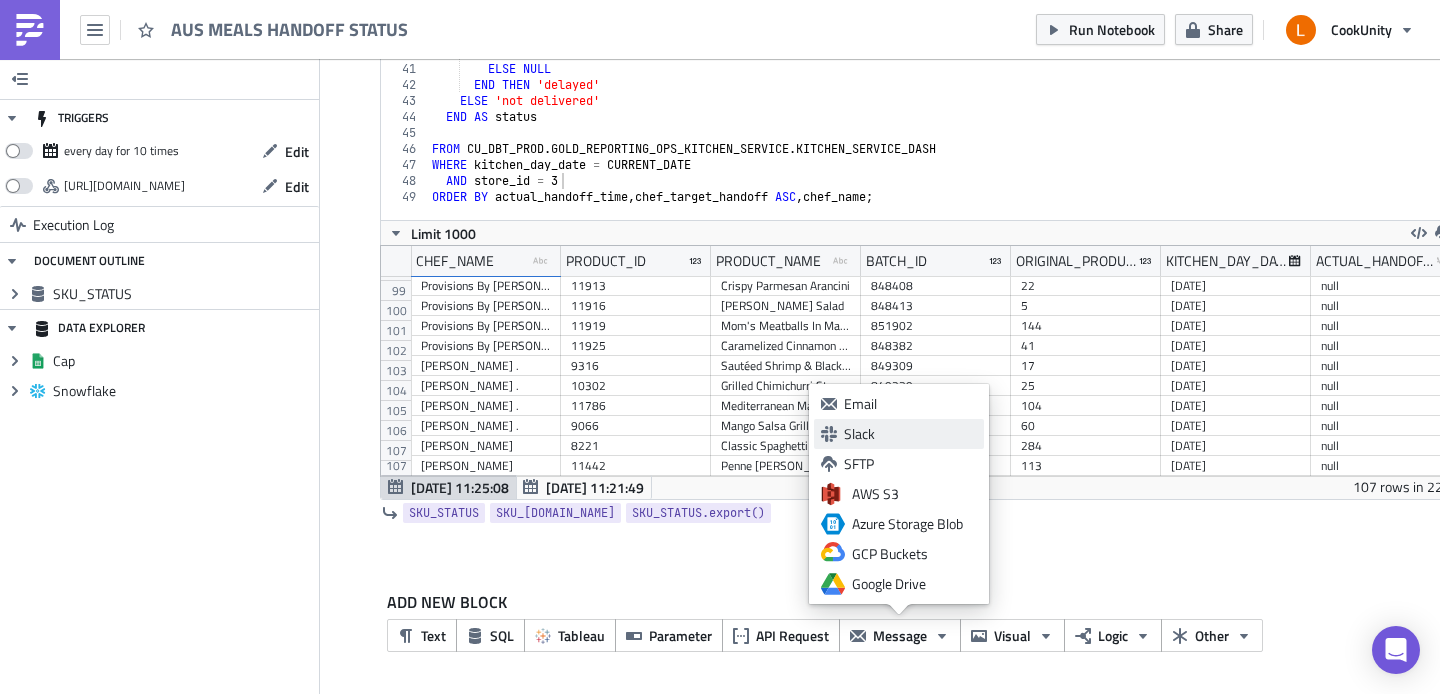click on "Slack" at bounding box center (910, 434) 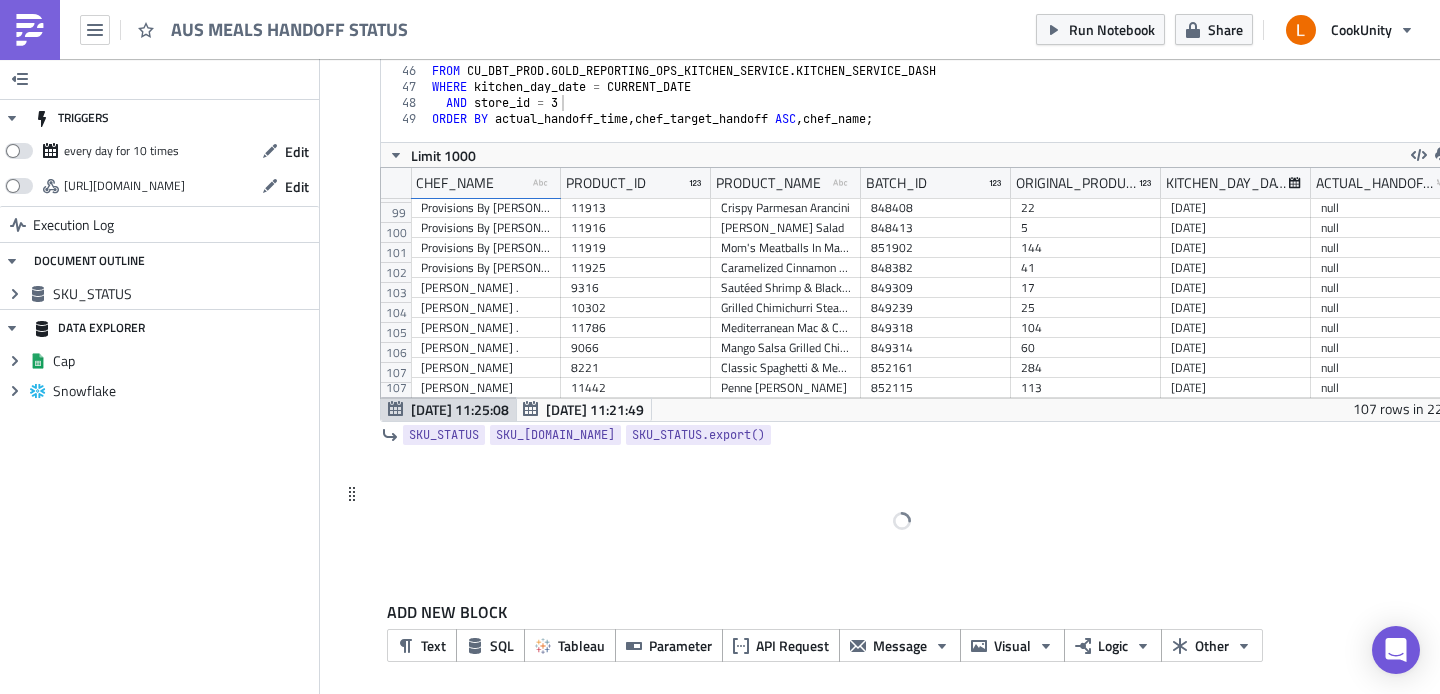 scroll, scrollTop: 310, scrollLeft: 0, axis: vertical 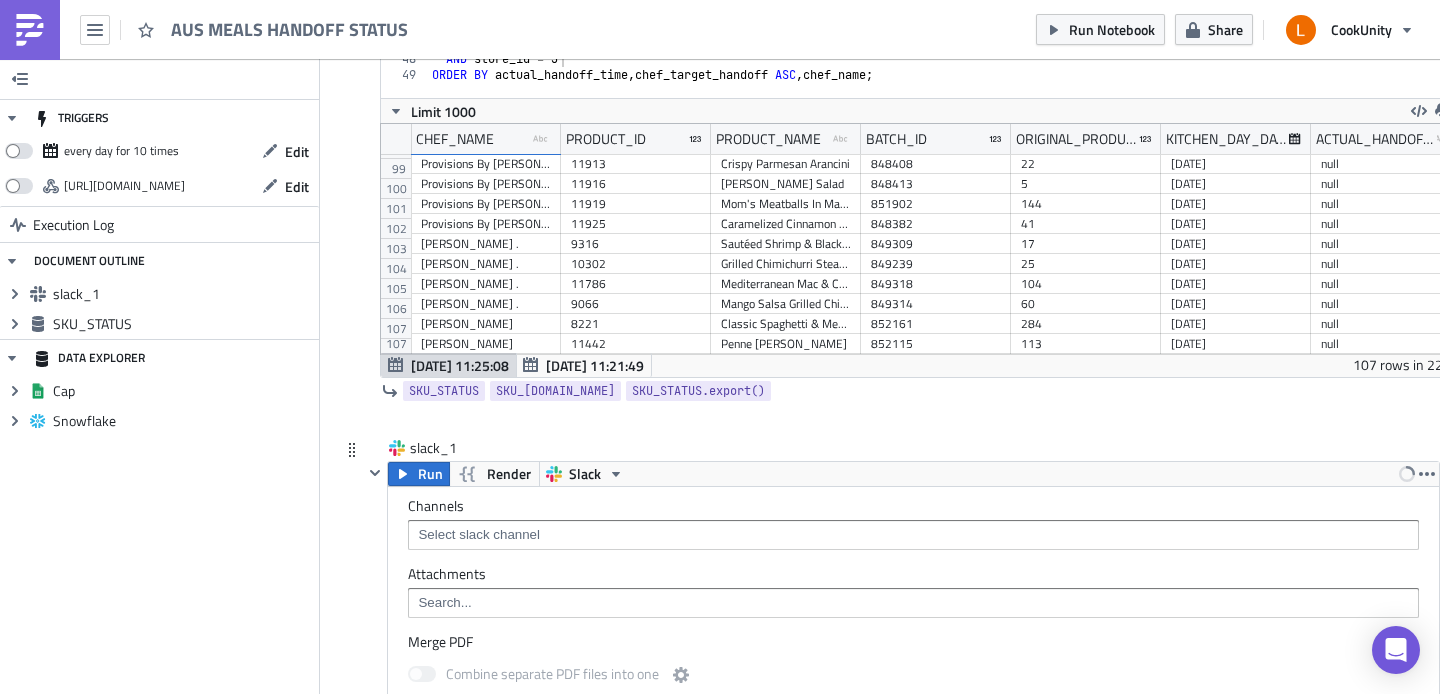 click at bounding box center (912, 535) 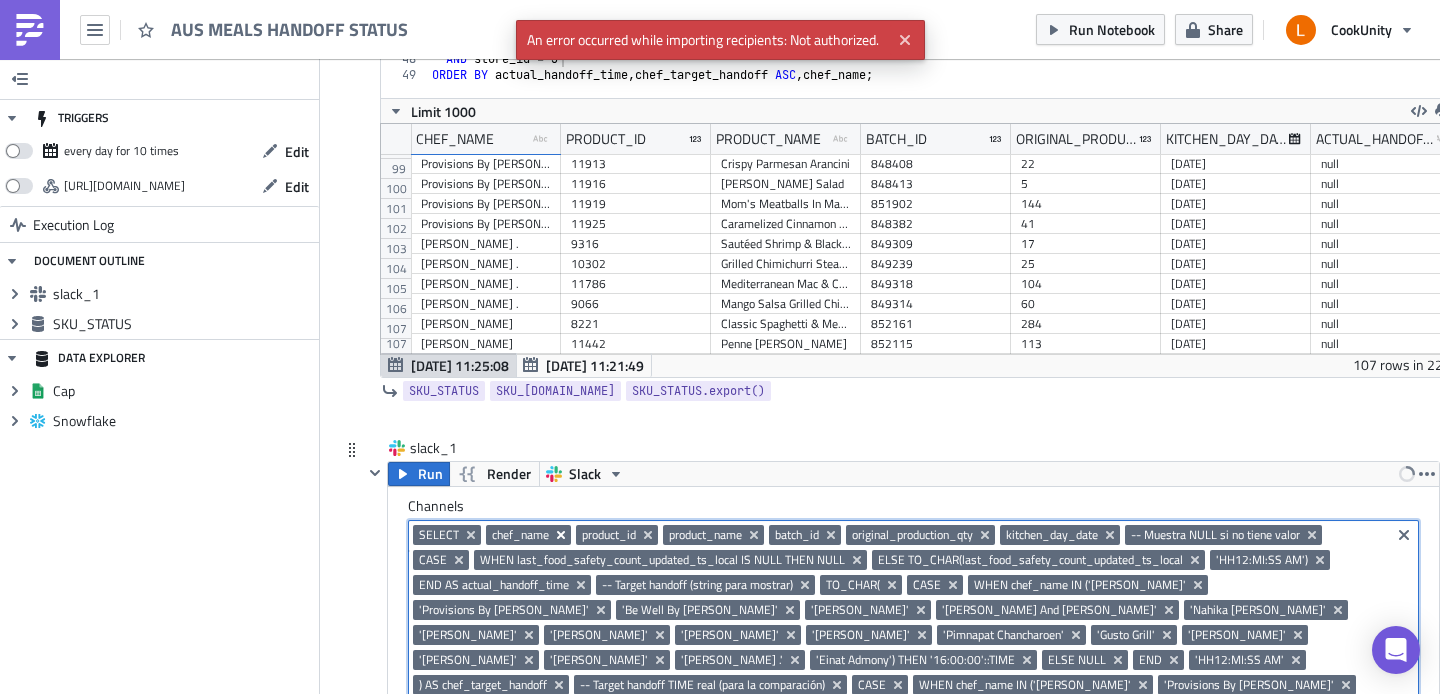 scroll 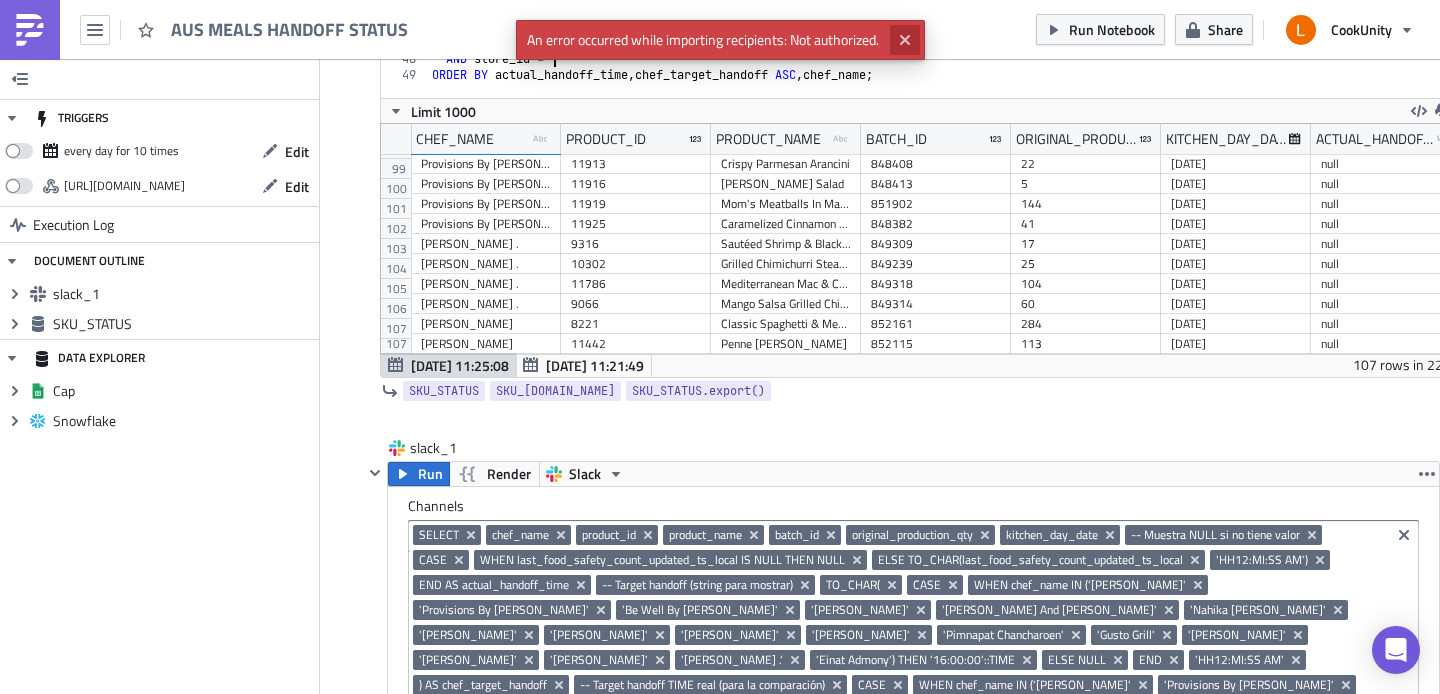 type on "AND store_id =" 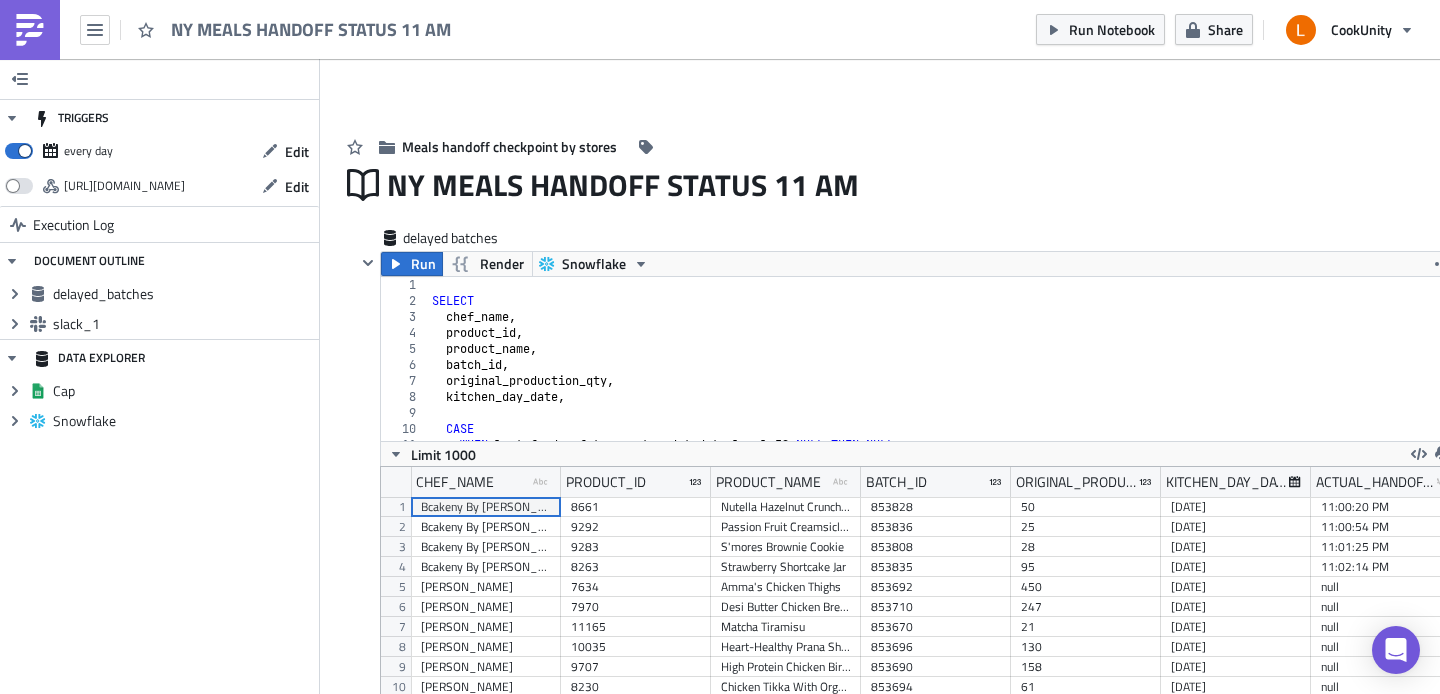 scroll, scrollTop: 0, scrollLeft: 0, axis: both 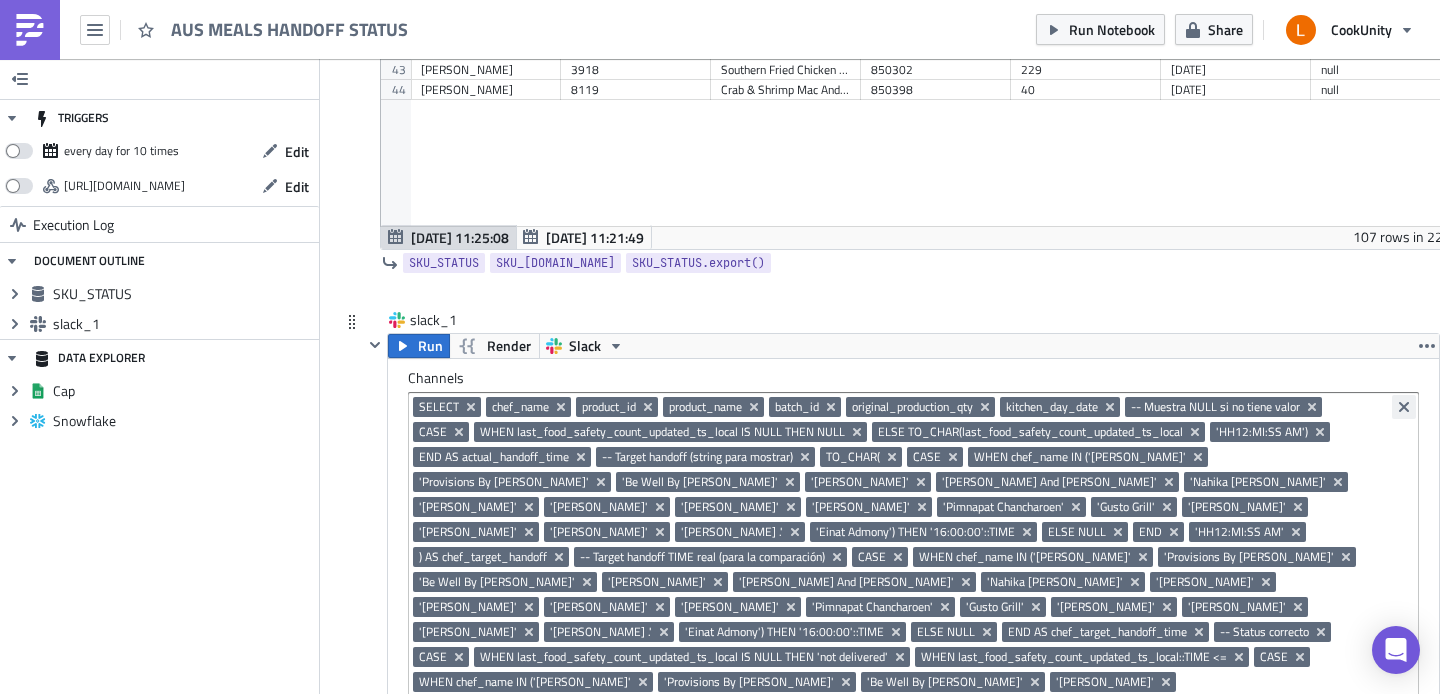 click 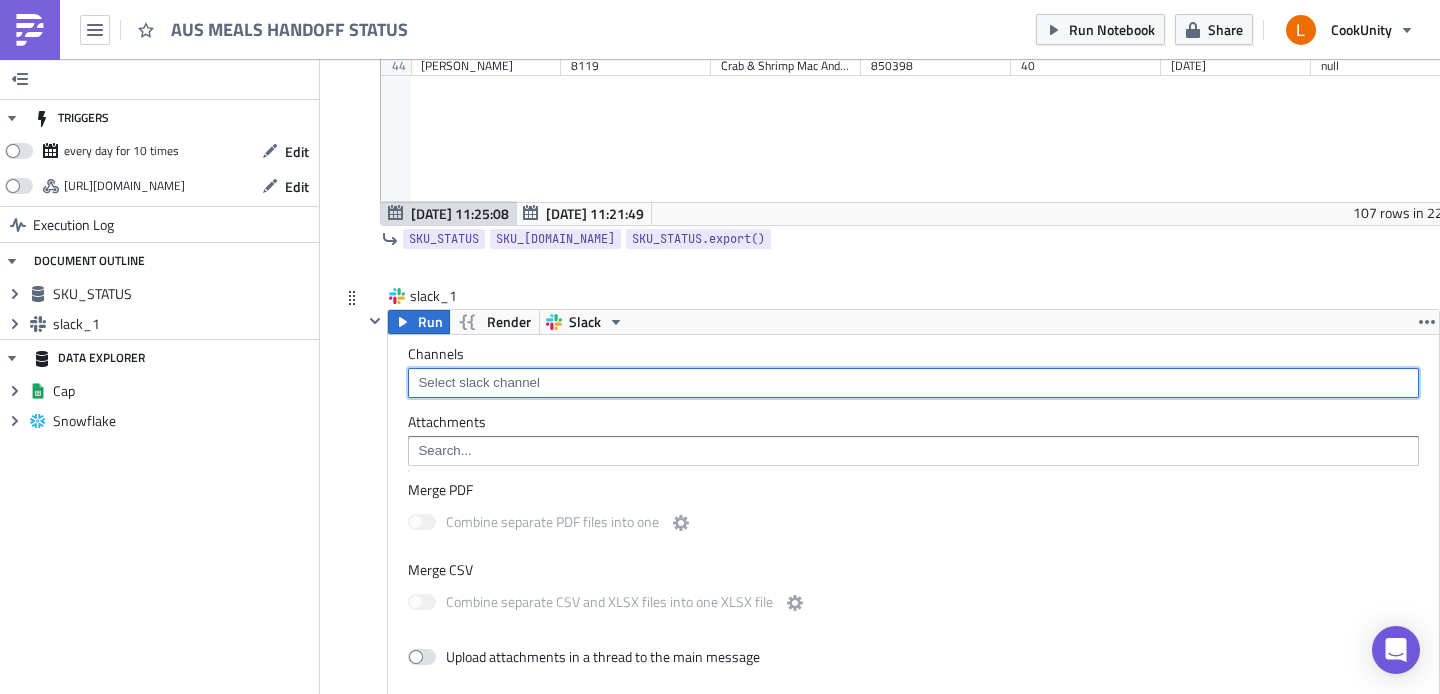 scroll, scrollTop: 383, scrollLeft: 0, axis: vertical 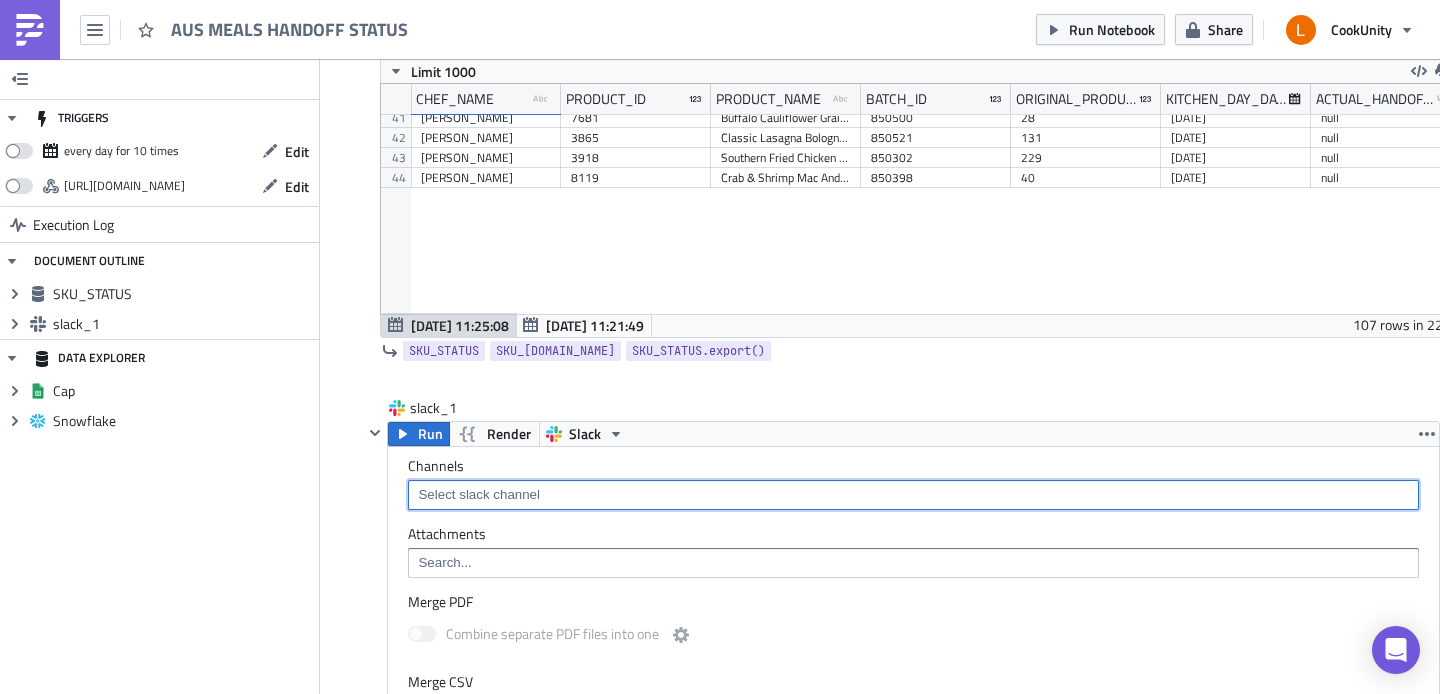 click at bounding box center [912, 495] 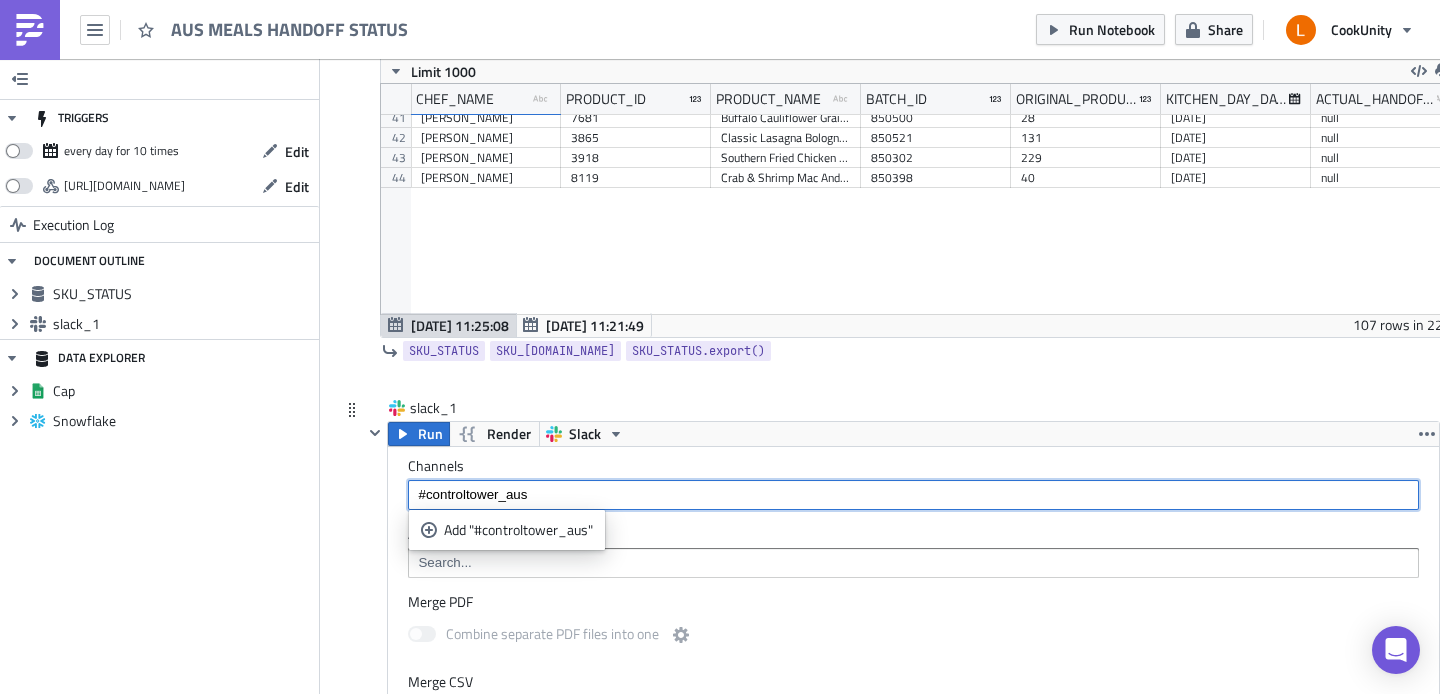 click on "#controltower_aus" at bounding box center (912, 495) 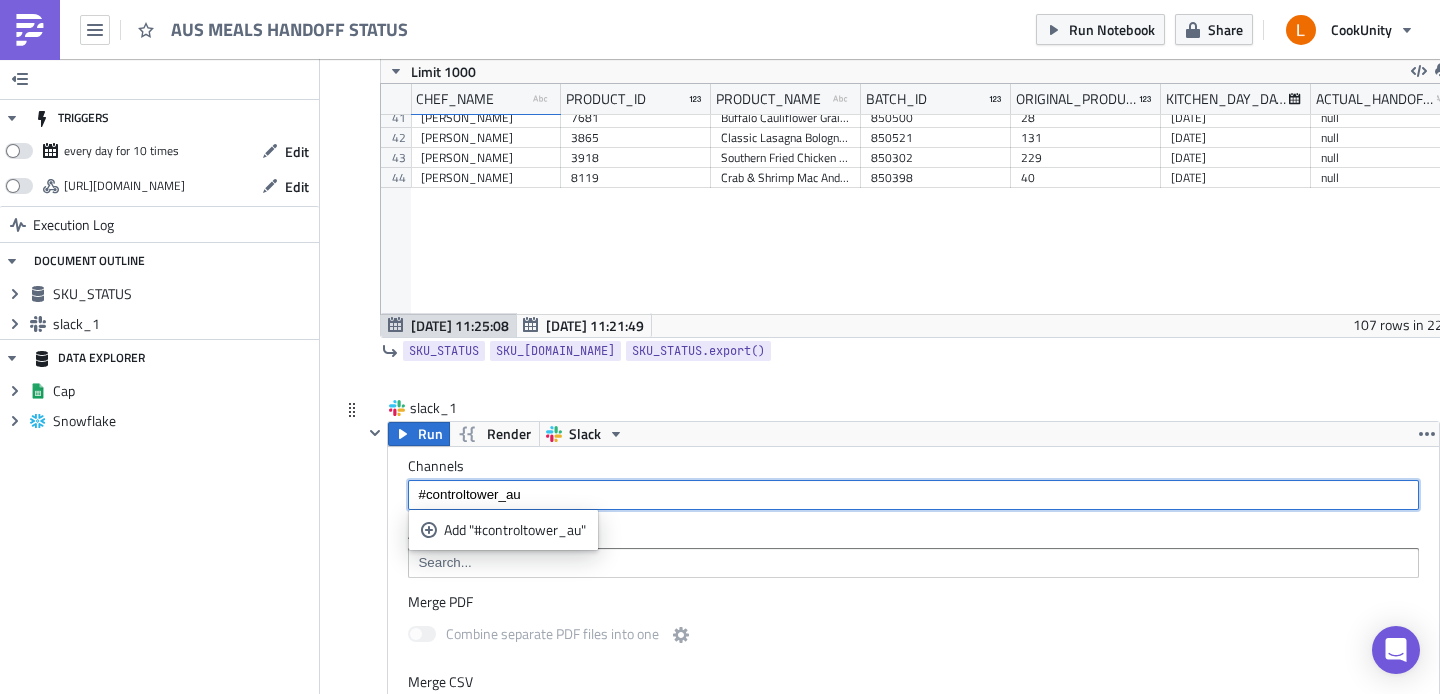 click on "#controltower_au" at bounding box center [912, 495] 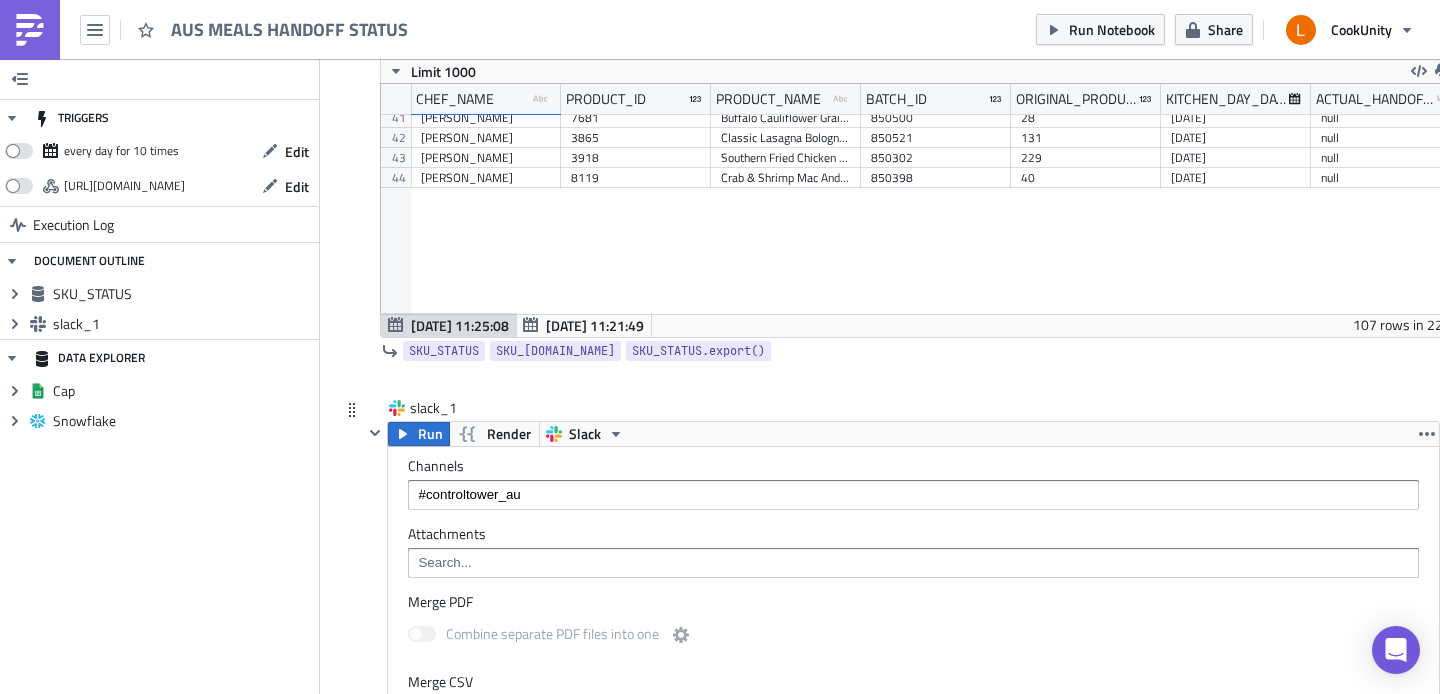 click on "#controltower_au" at bounding box center [912, 495] 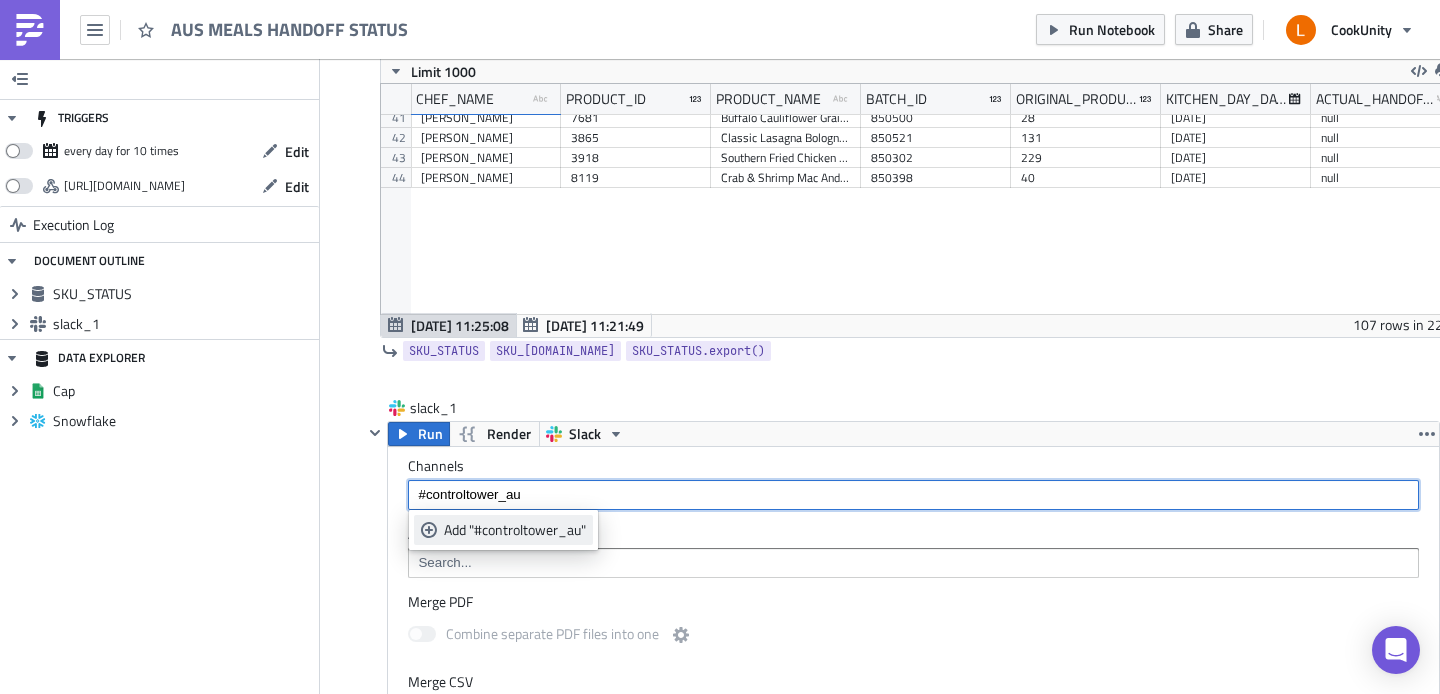 click on "Add "#controltower_au"" at bounding box center (515, 530) 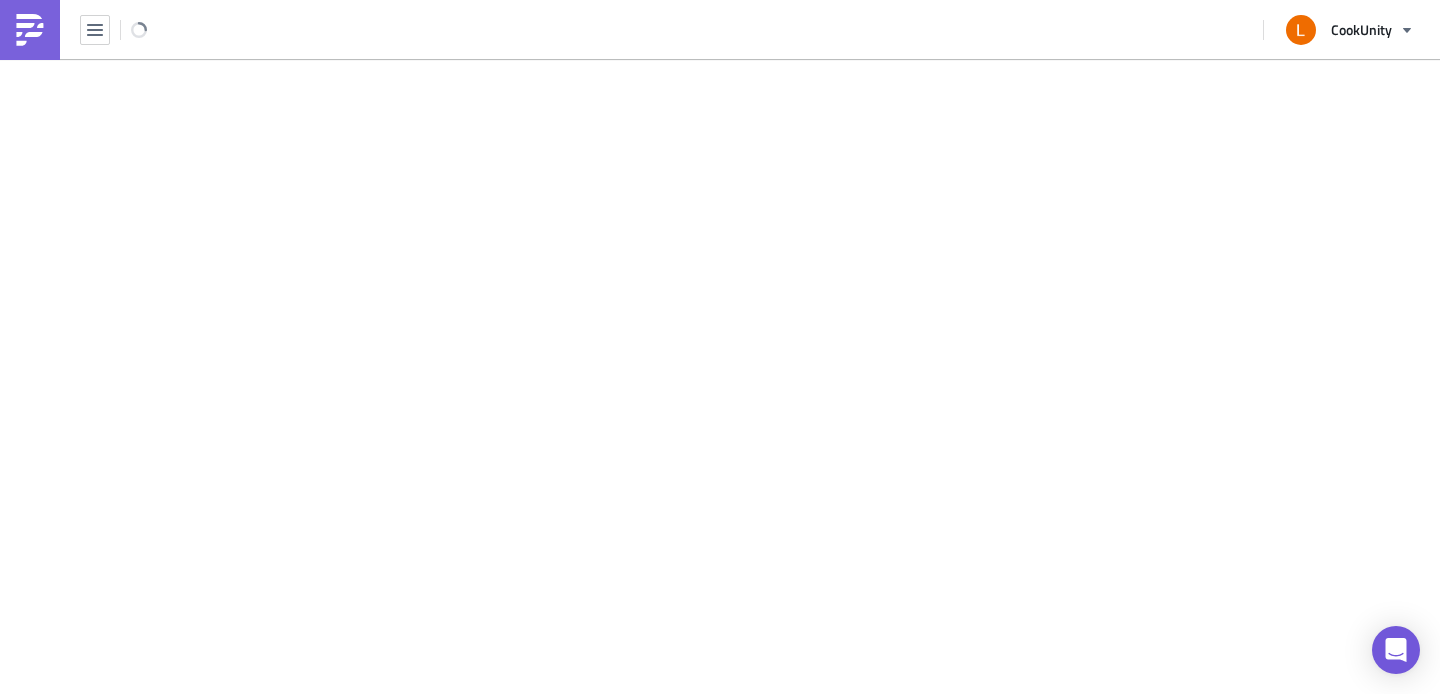 scroll, scrollTop: 0, scrollLeft: 0, axis: both 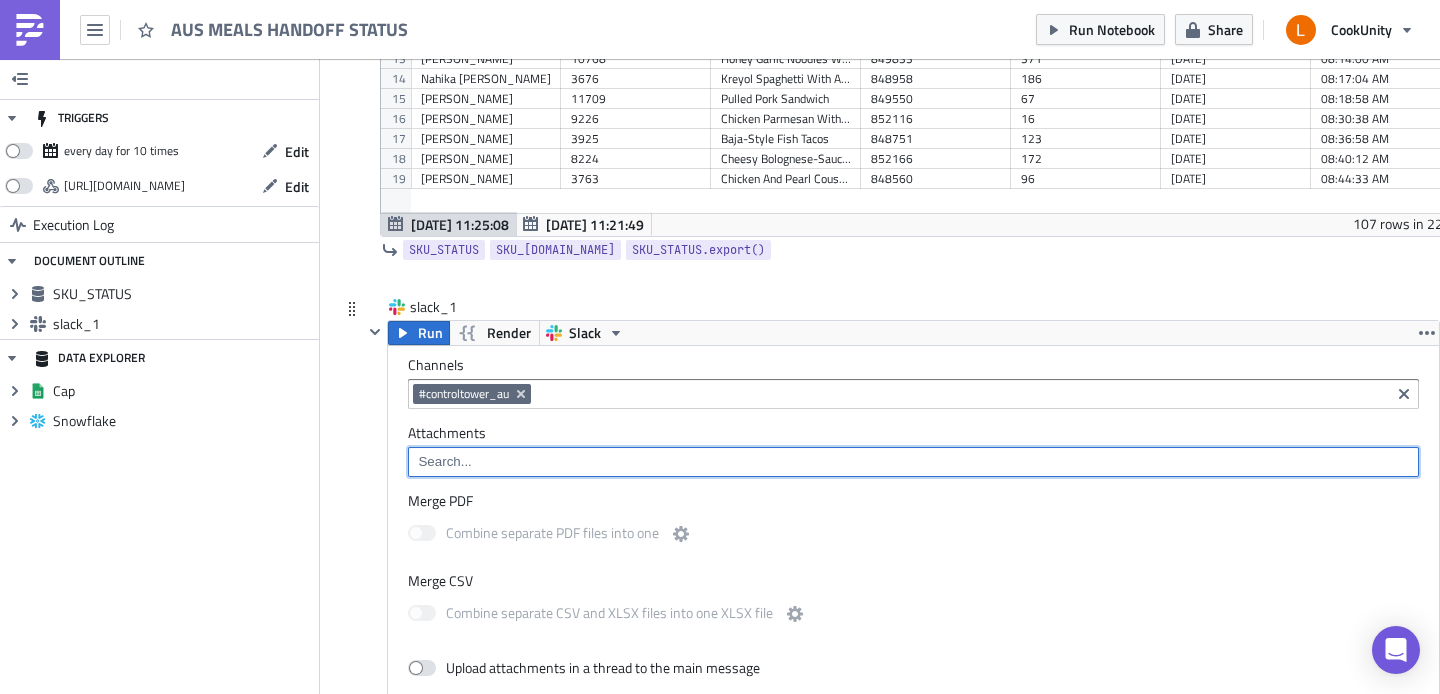 click at bounding box center (912, 462) 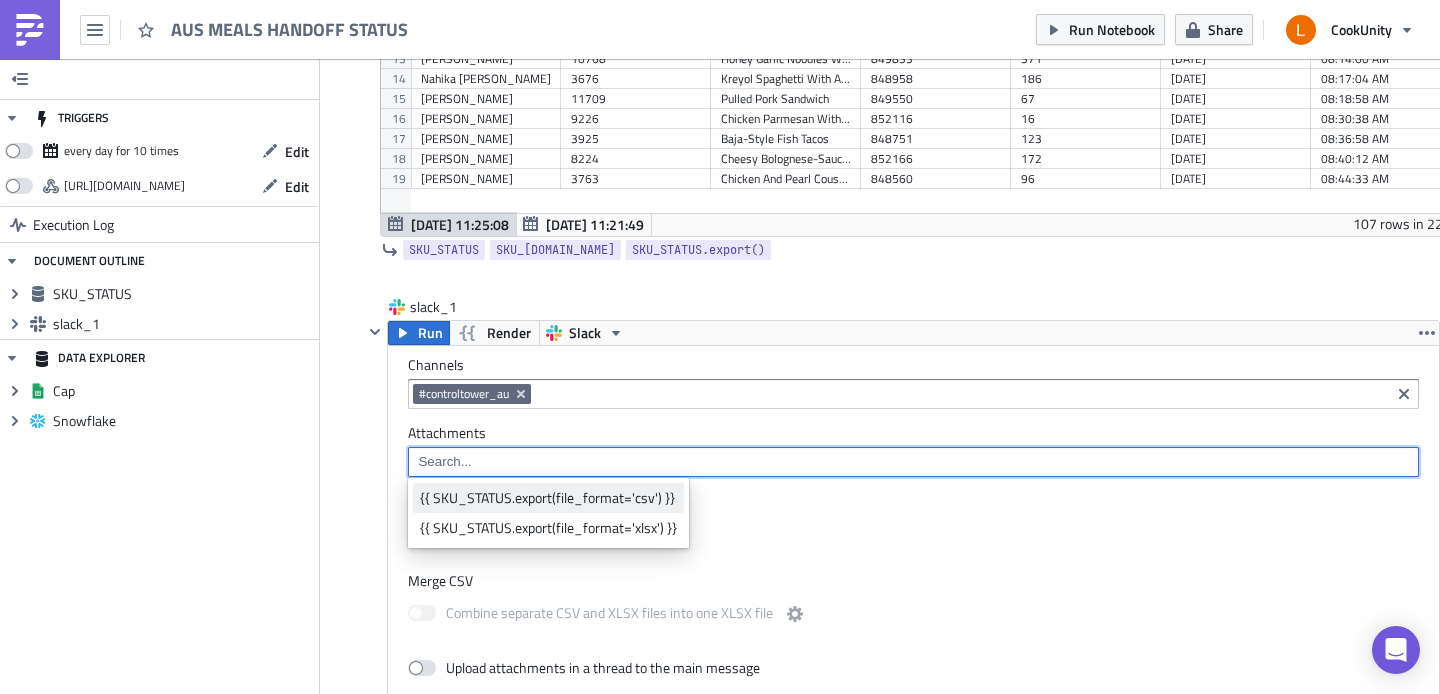 click on "{{ SKU_STATUS.export(file_format='csv') }}" at bounding box center [548, 498] 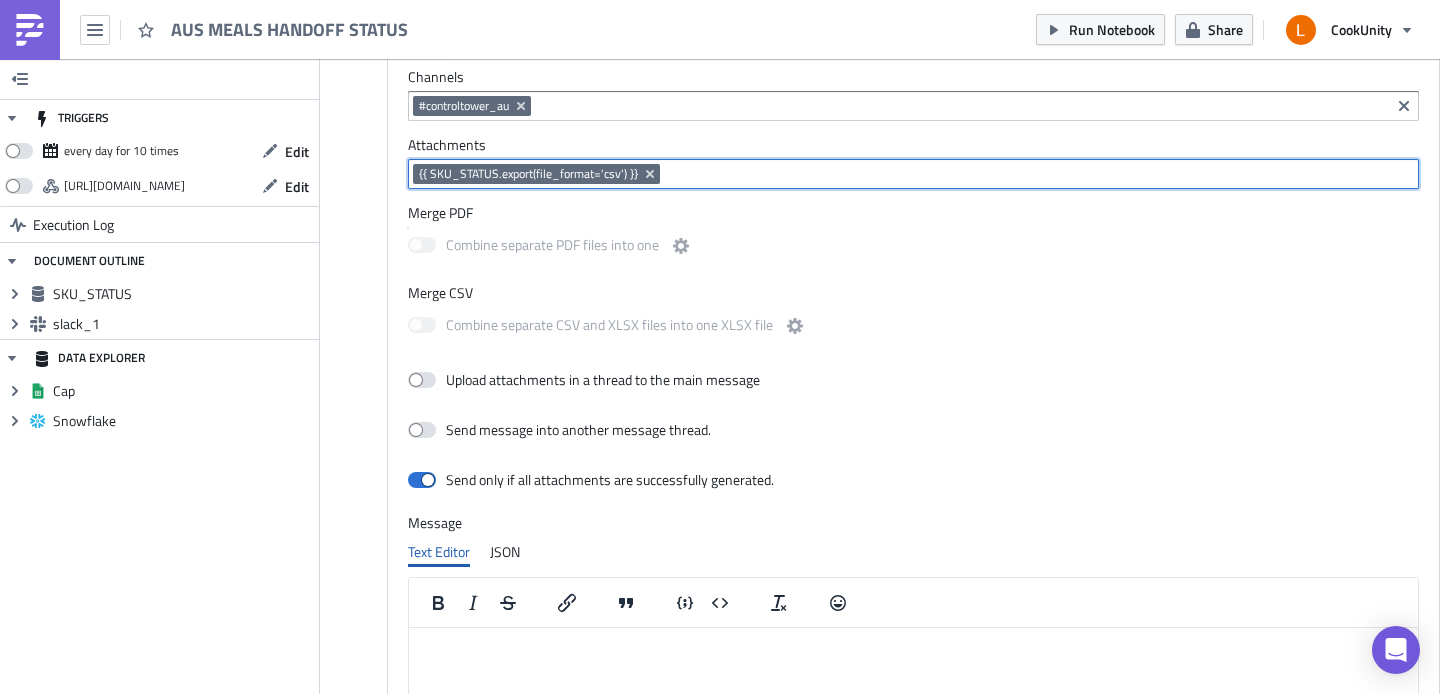 scroll, scrollTop: 802, scrollLeft: 0, axis: vertical 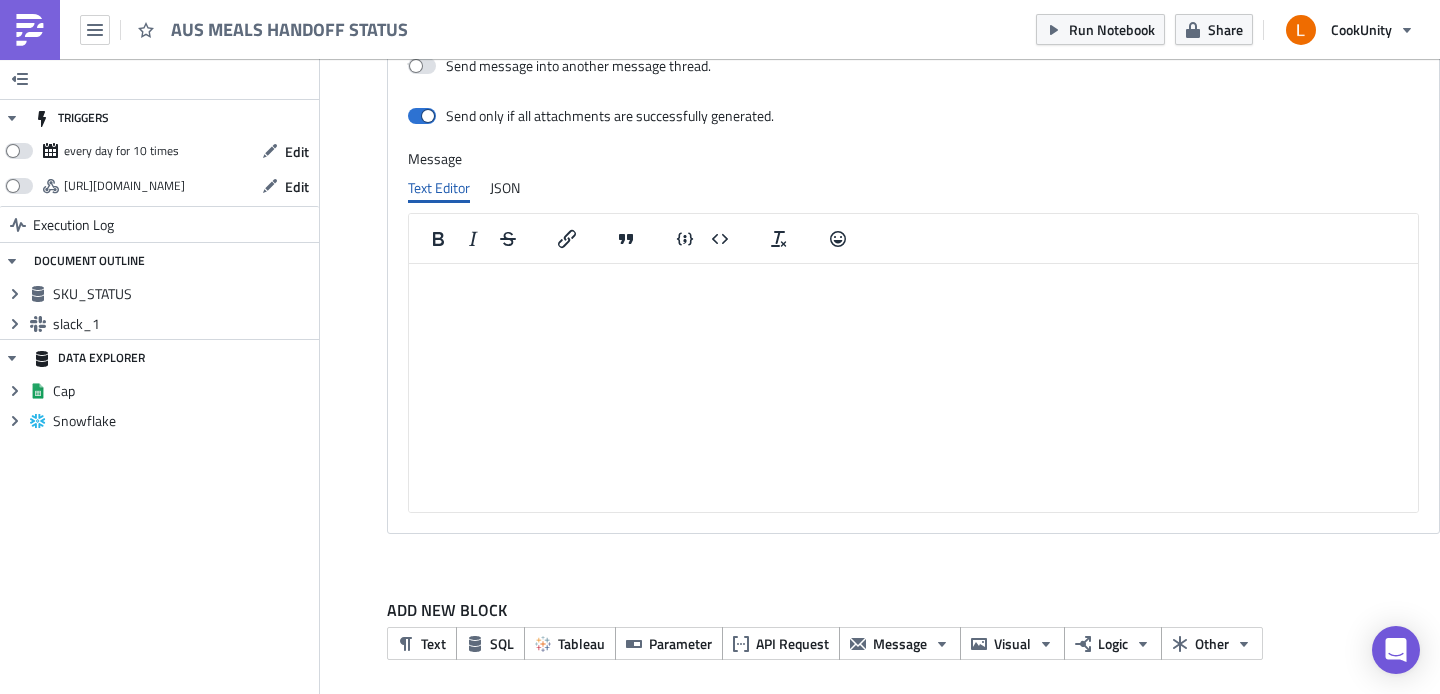 click at bounding box center [913, 280] 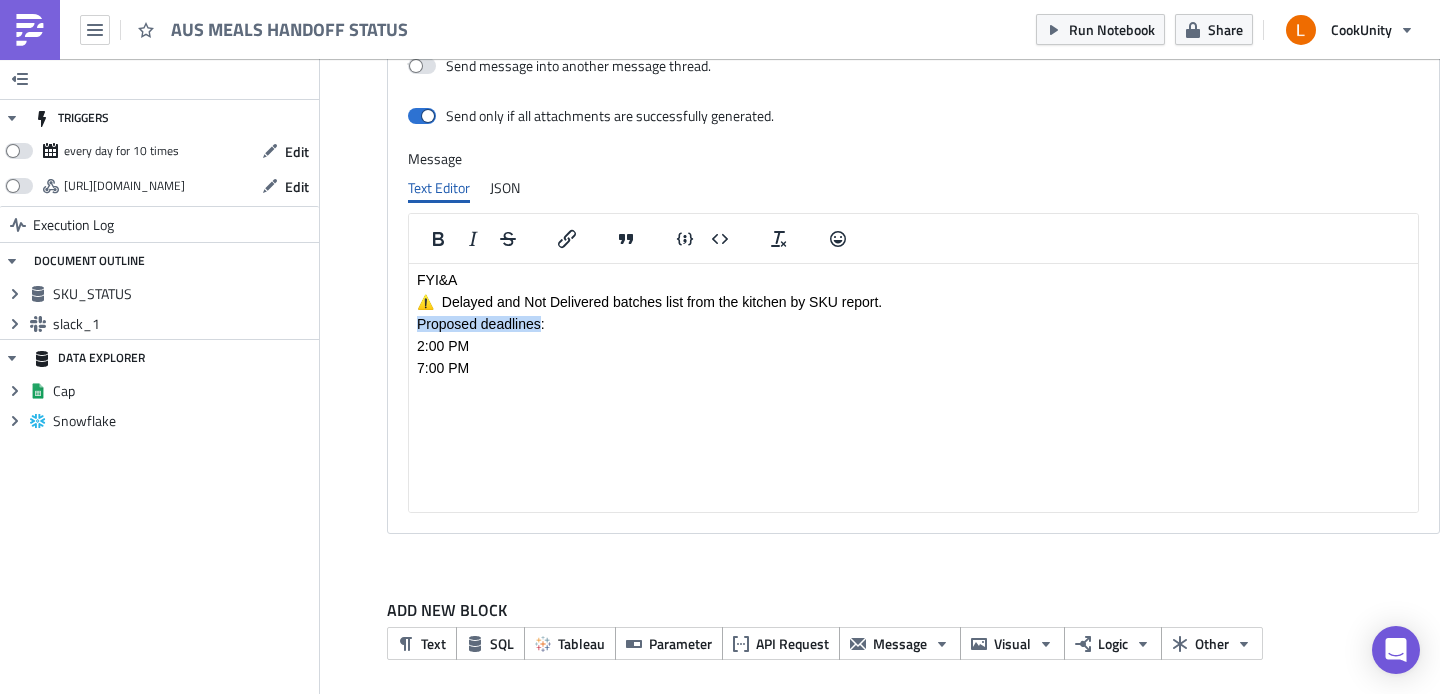 drag, startPoint x: 539, startPoint y: 323, endPoint x: 417, endPoint y: 325, distance: 122.016396 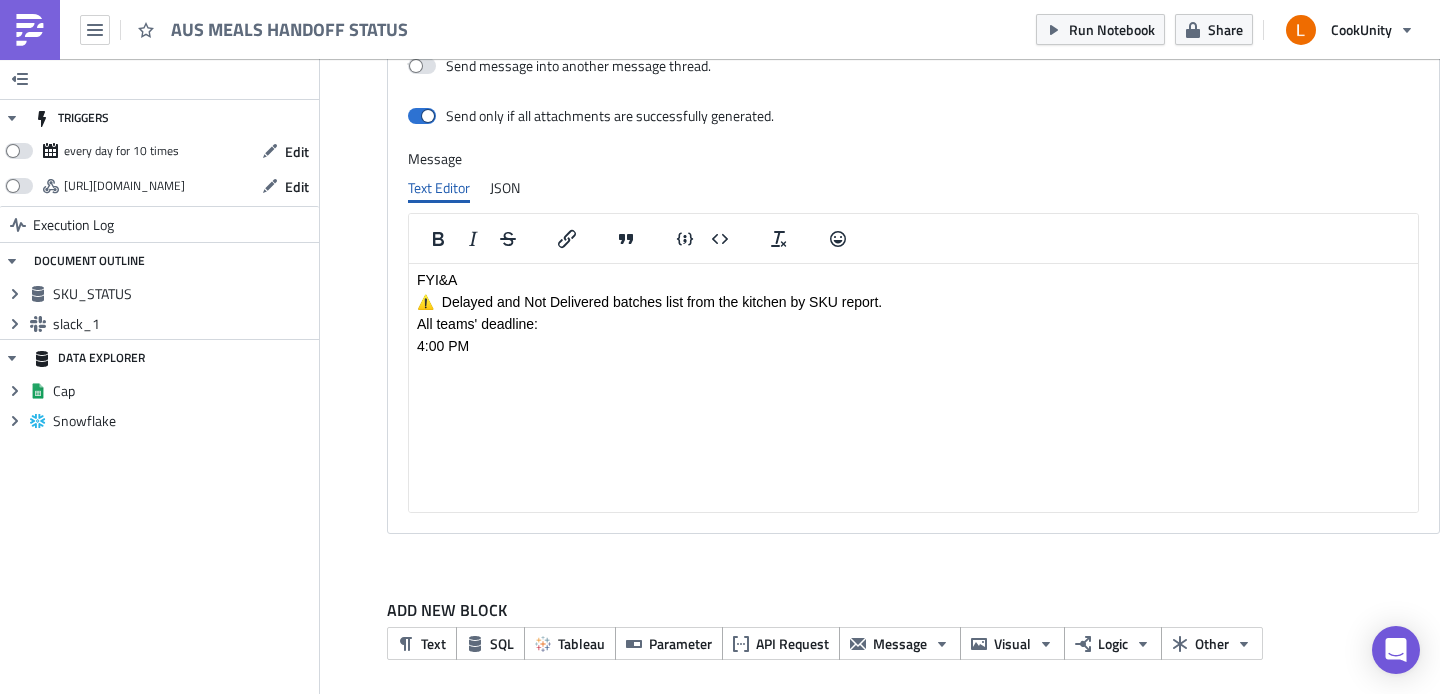 click on "⚠️  Delayed and Not Delivered batches list from the kitchen by SKU report." at bounding box center (913, 302) 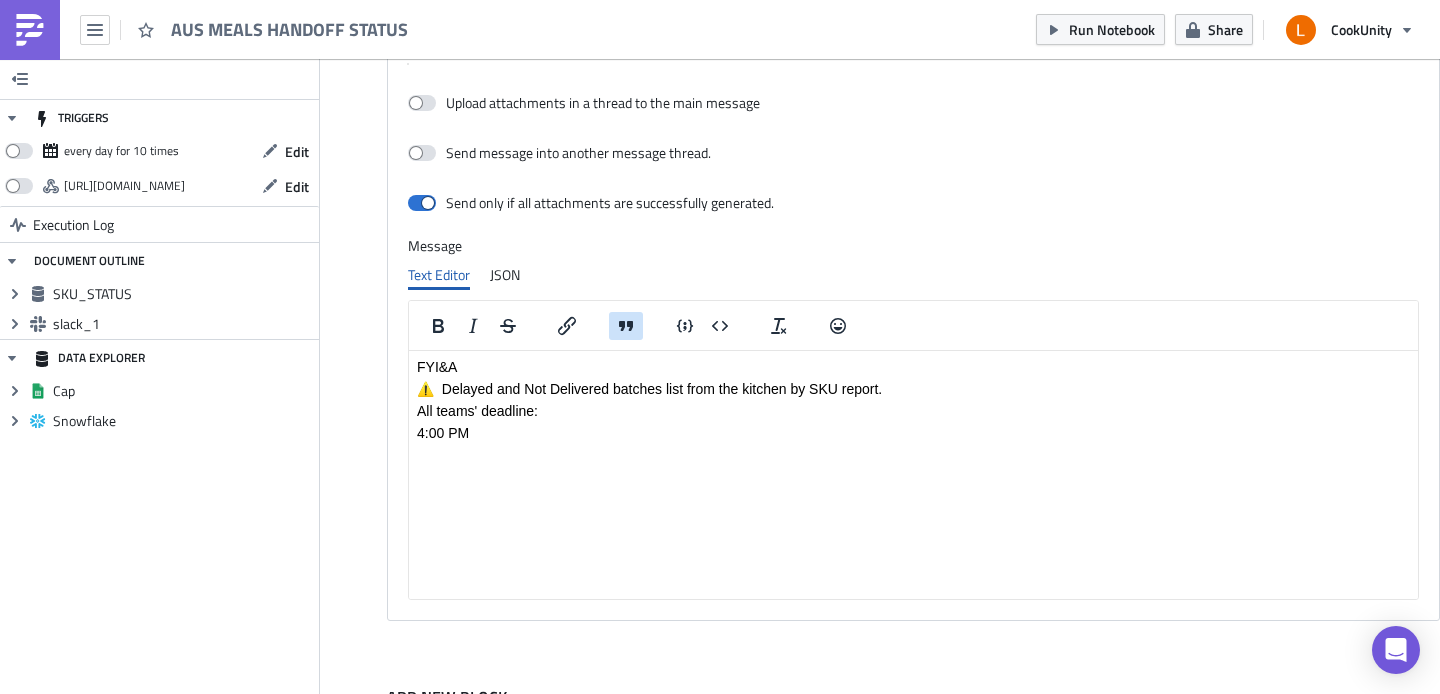 scroll, scrollTop: 1048, scrollLeft: 0, axis: vertical 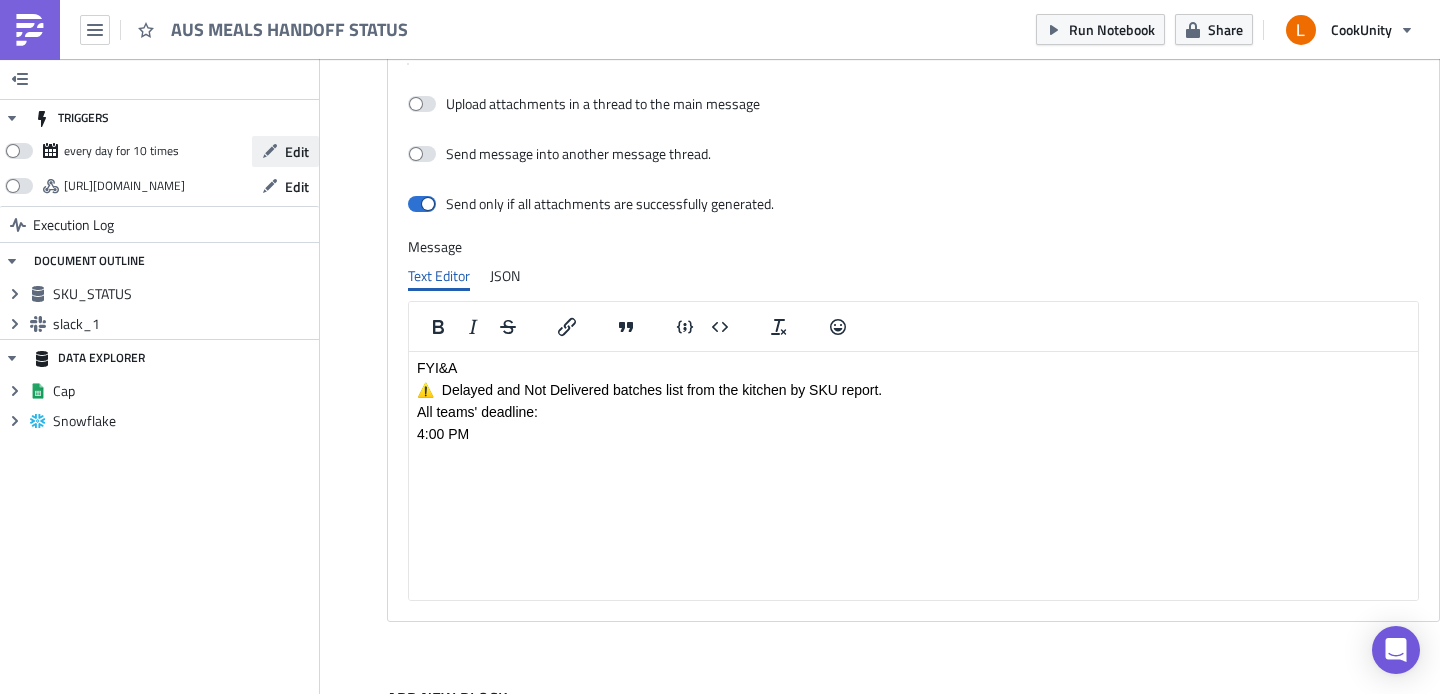 click on "Edit" at bounding box center (297, 151) 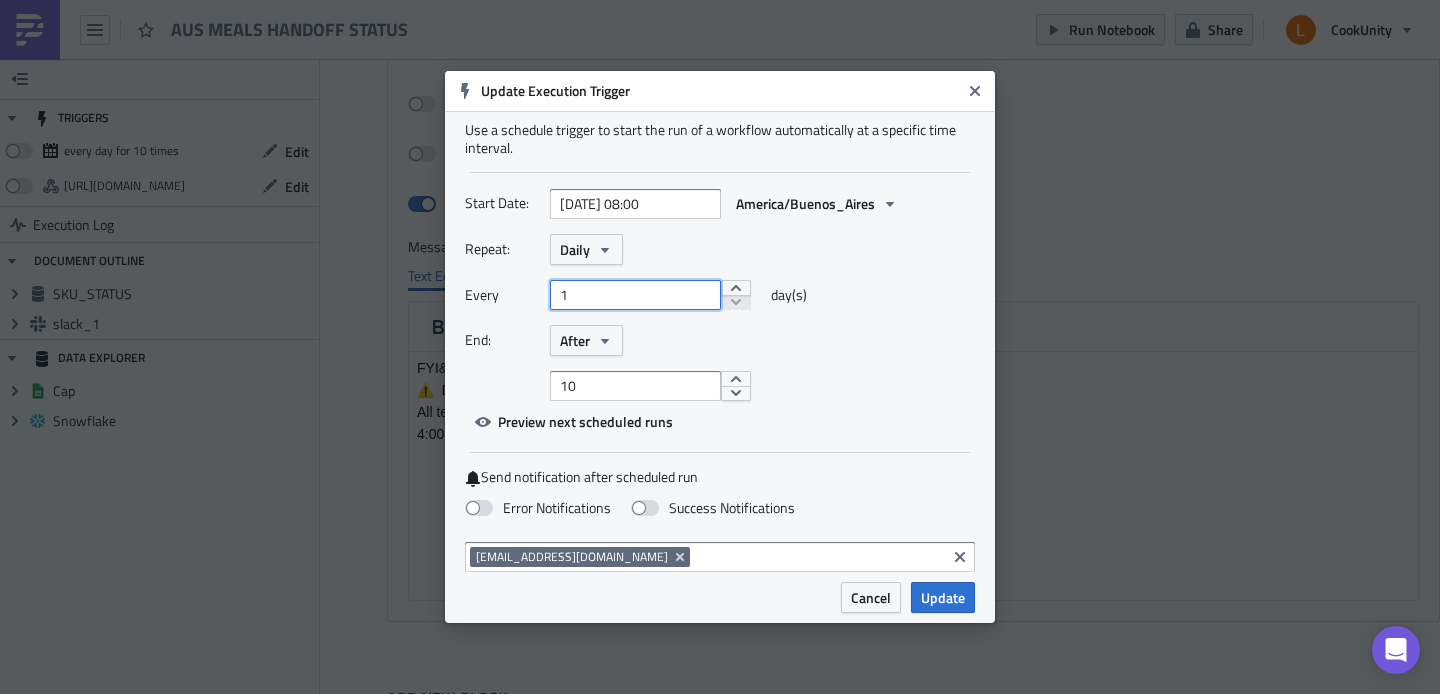 click on "1" at bounding box center [635, 295] 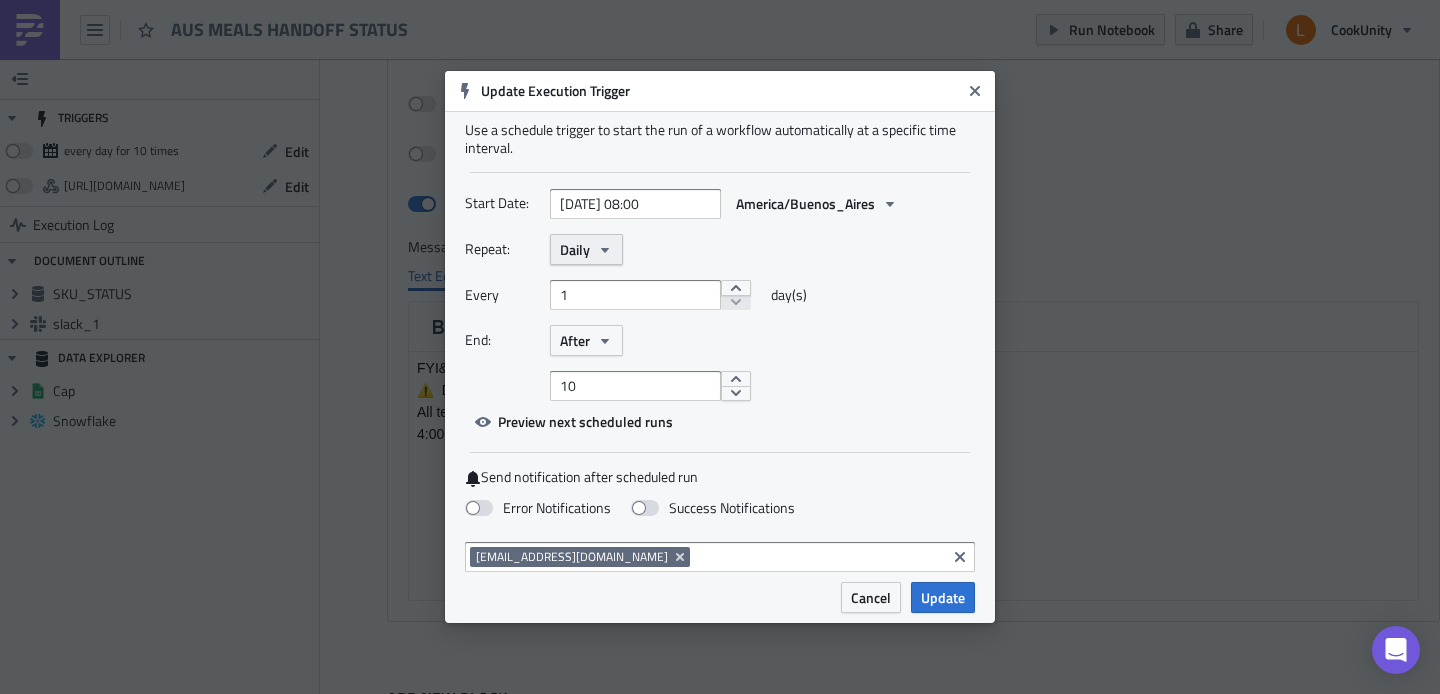 click 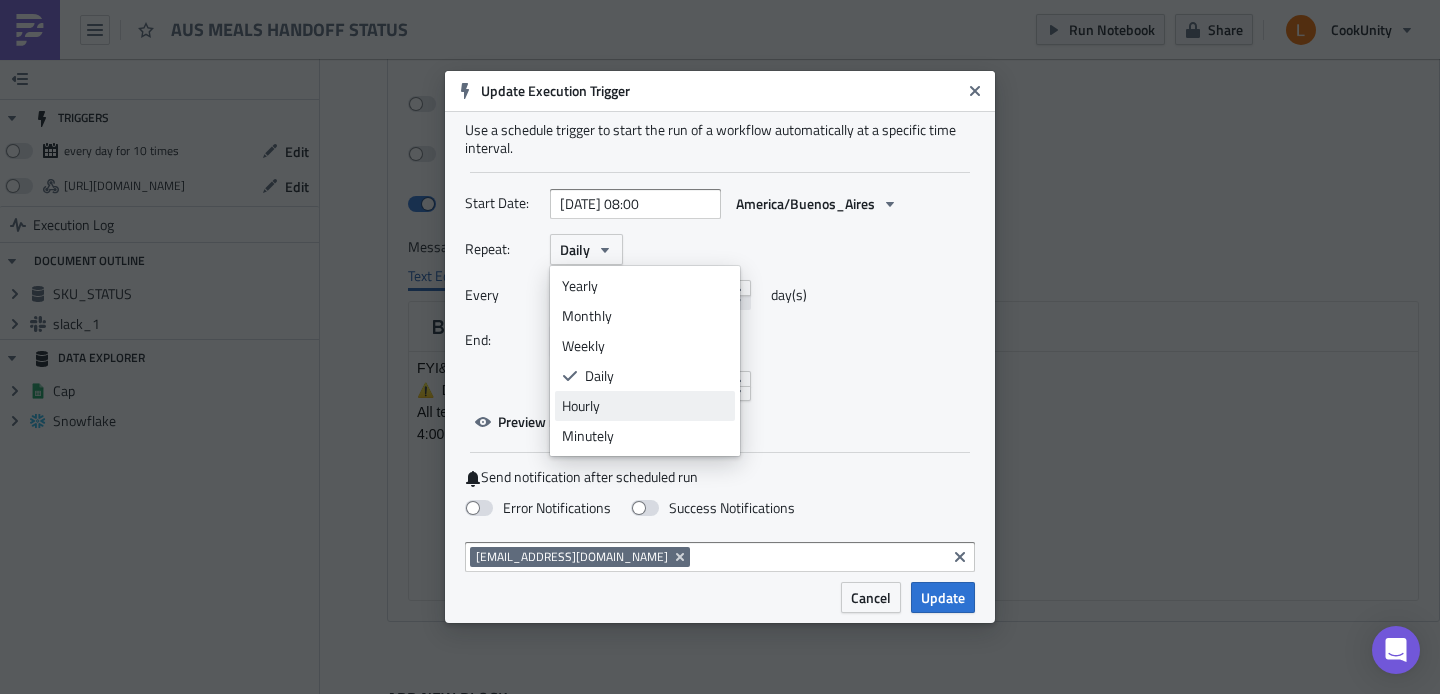 click on "Hourly" at bounding box center (645, 406) 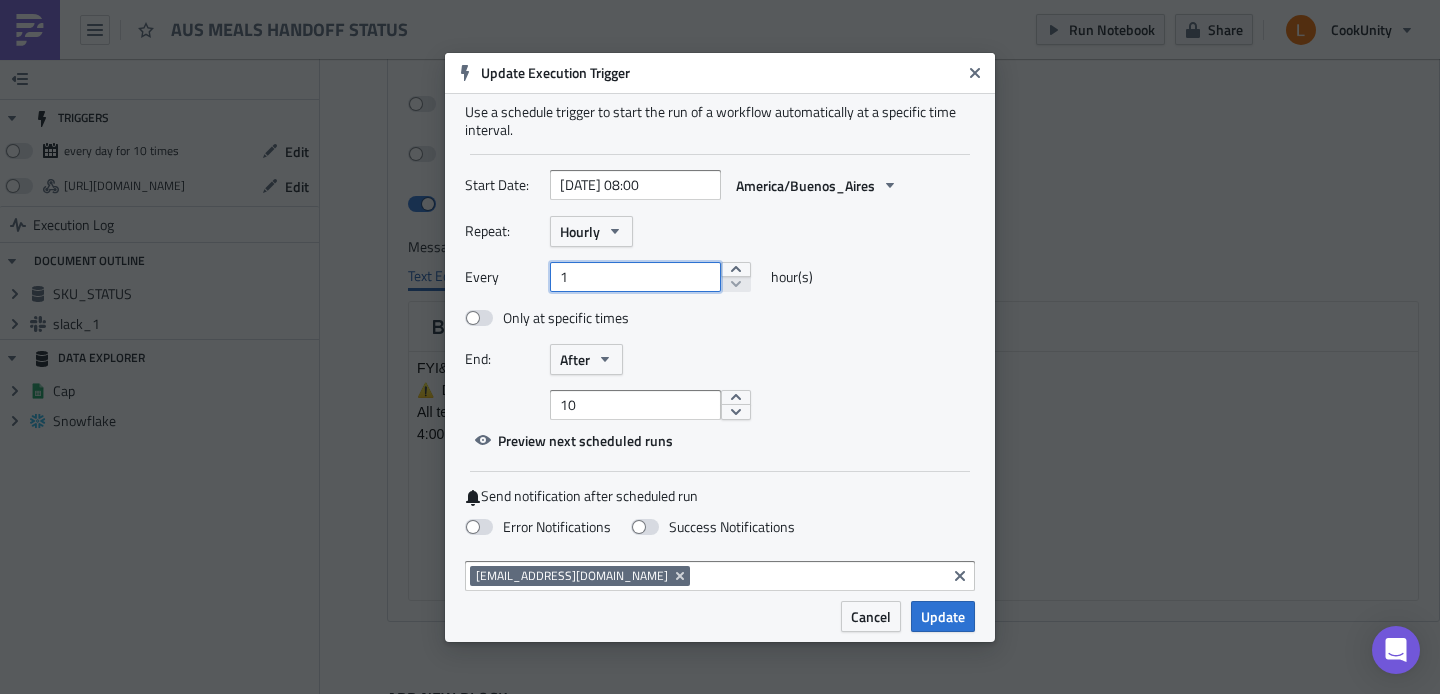 click on "1" at bounding box center (635, 277) 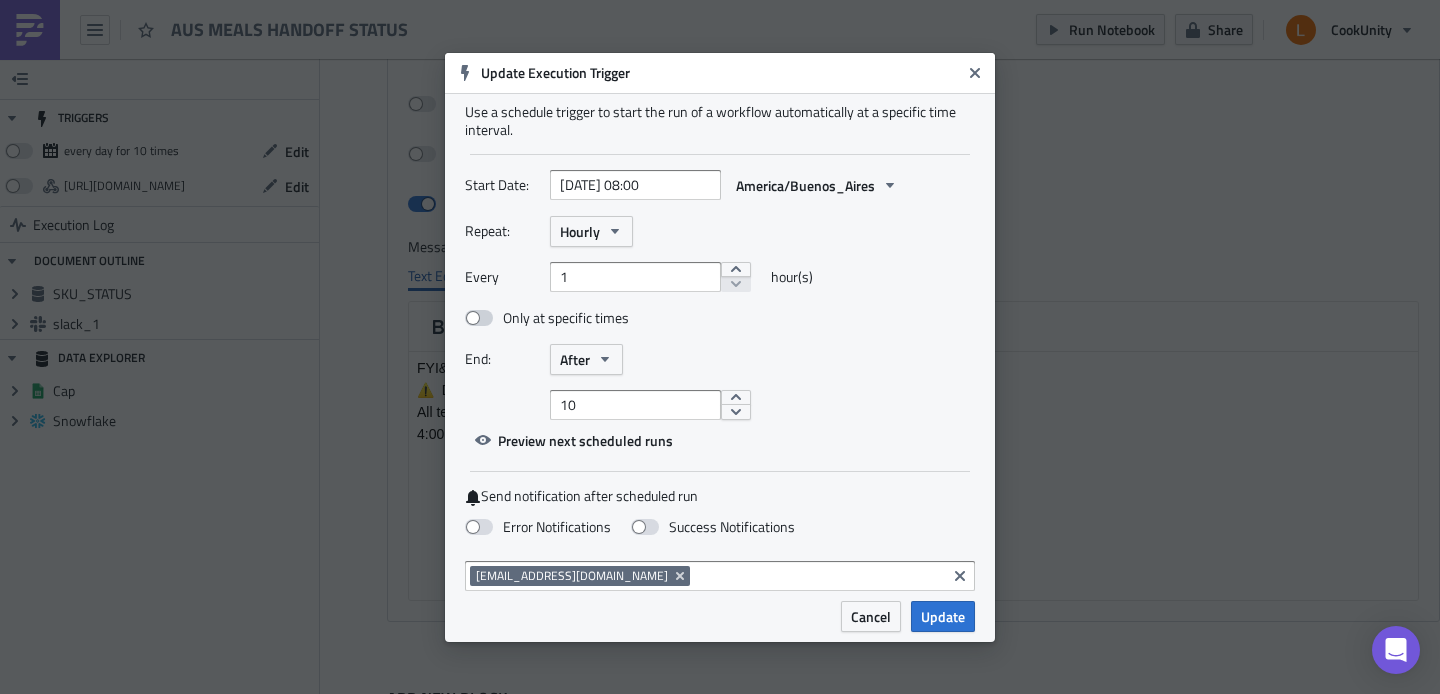 click at bounding box center (479, 318) 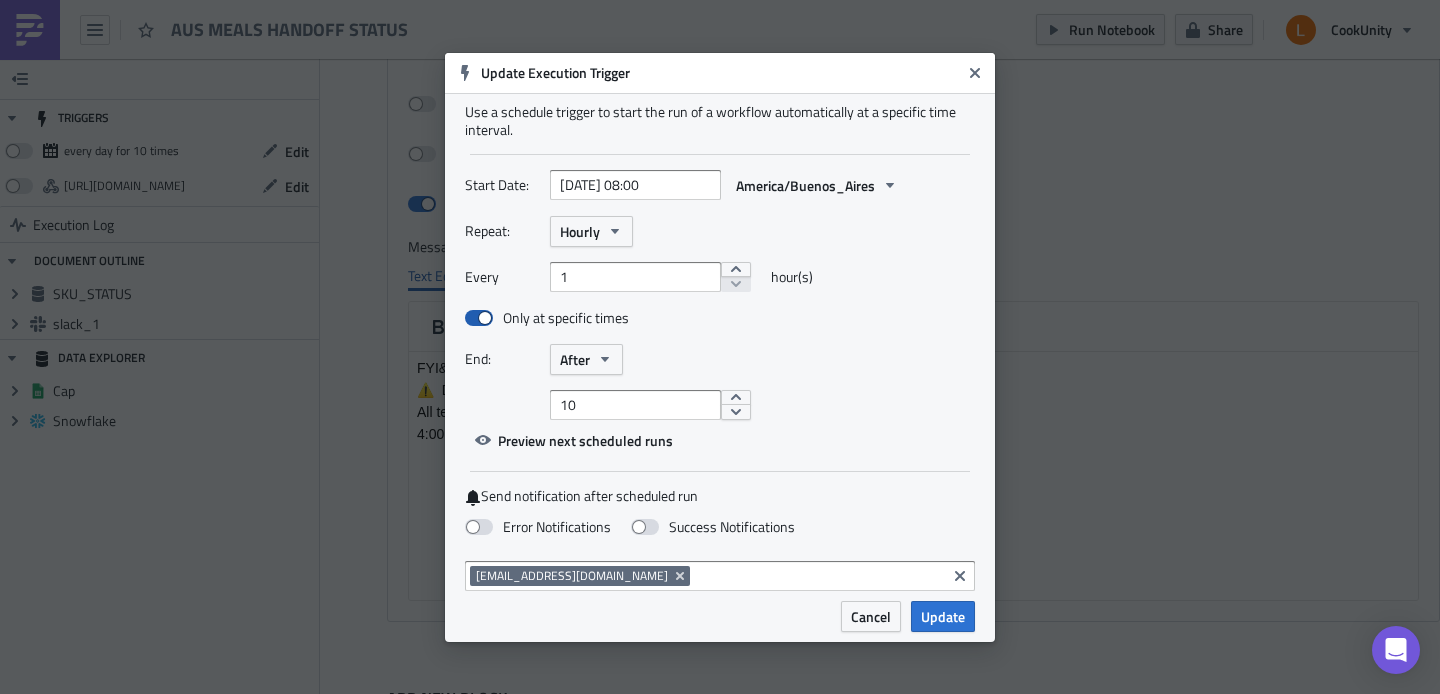 checkbox on "true" 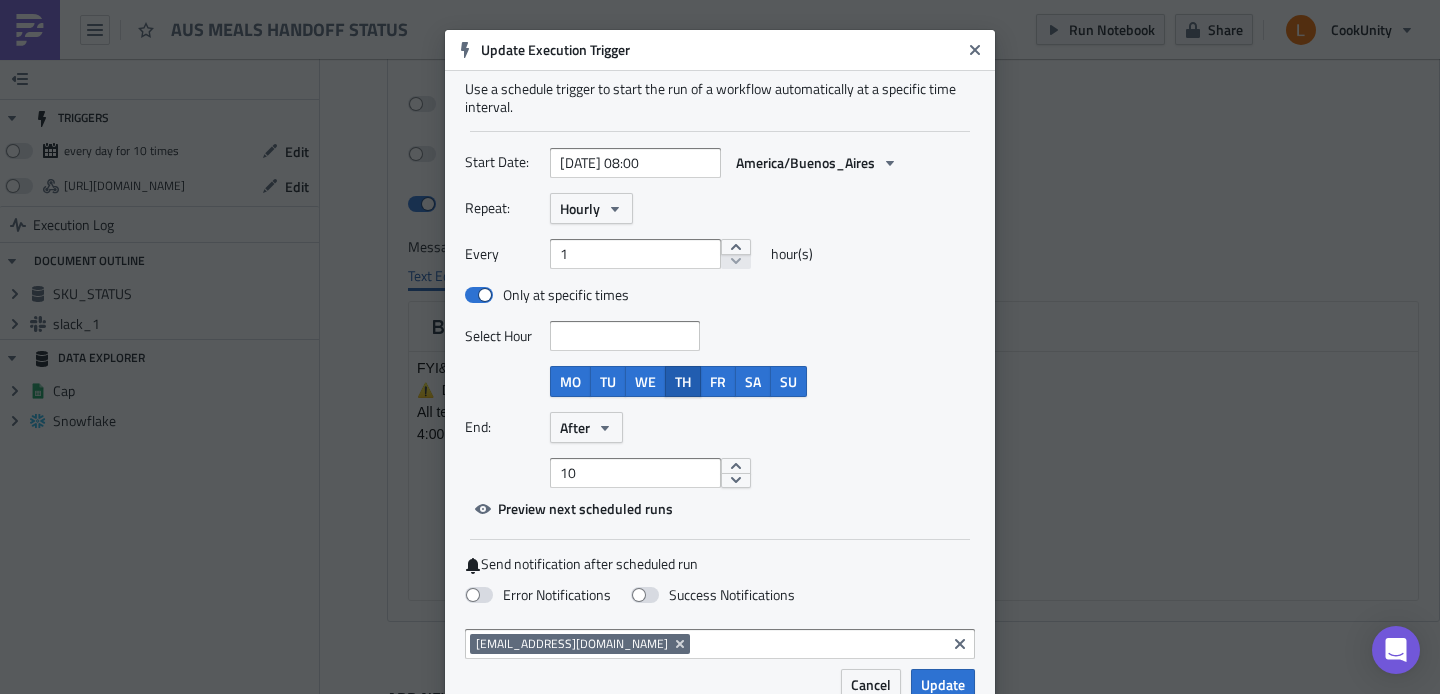 click on "TH" at bounding box center (683, 381) 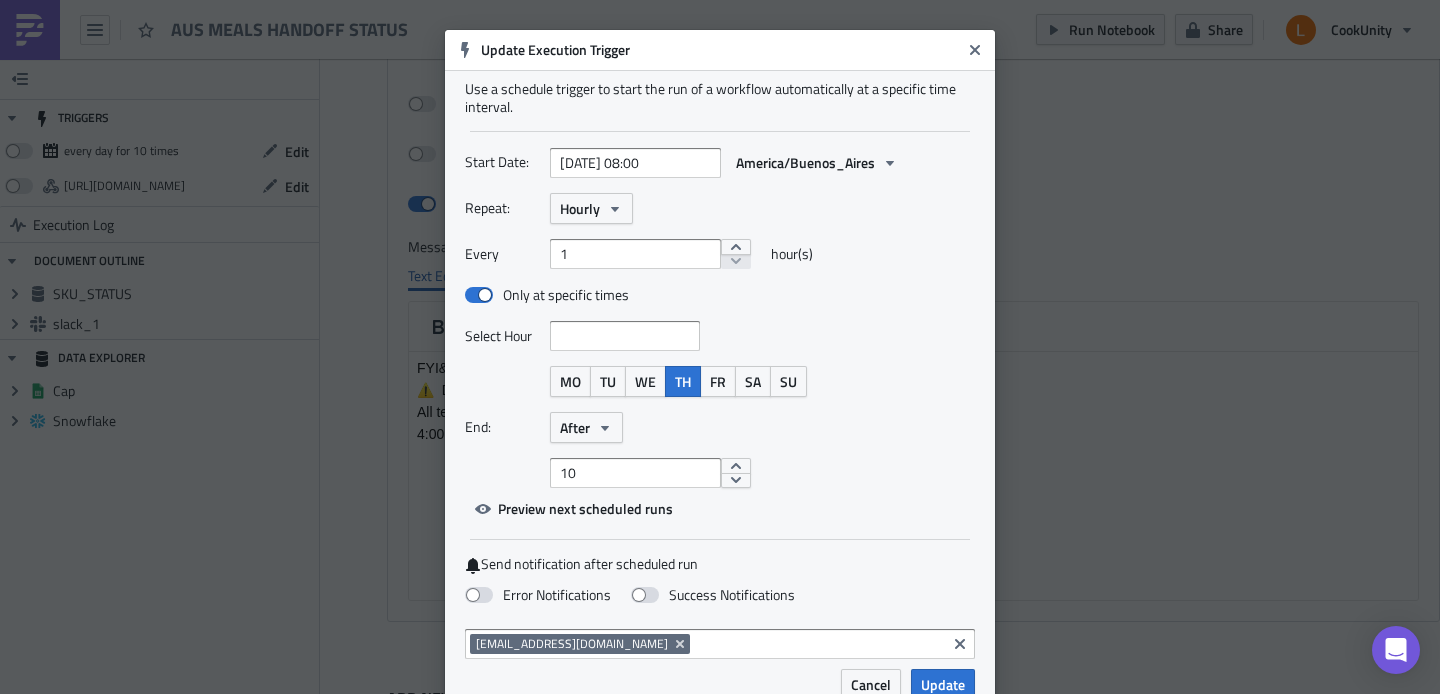 click at bounding box center (624, 336) 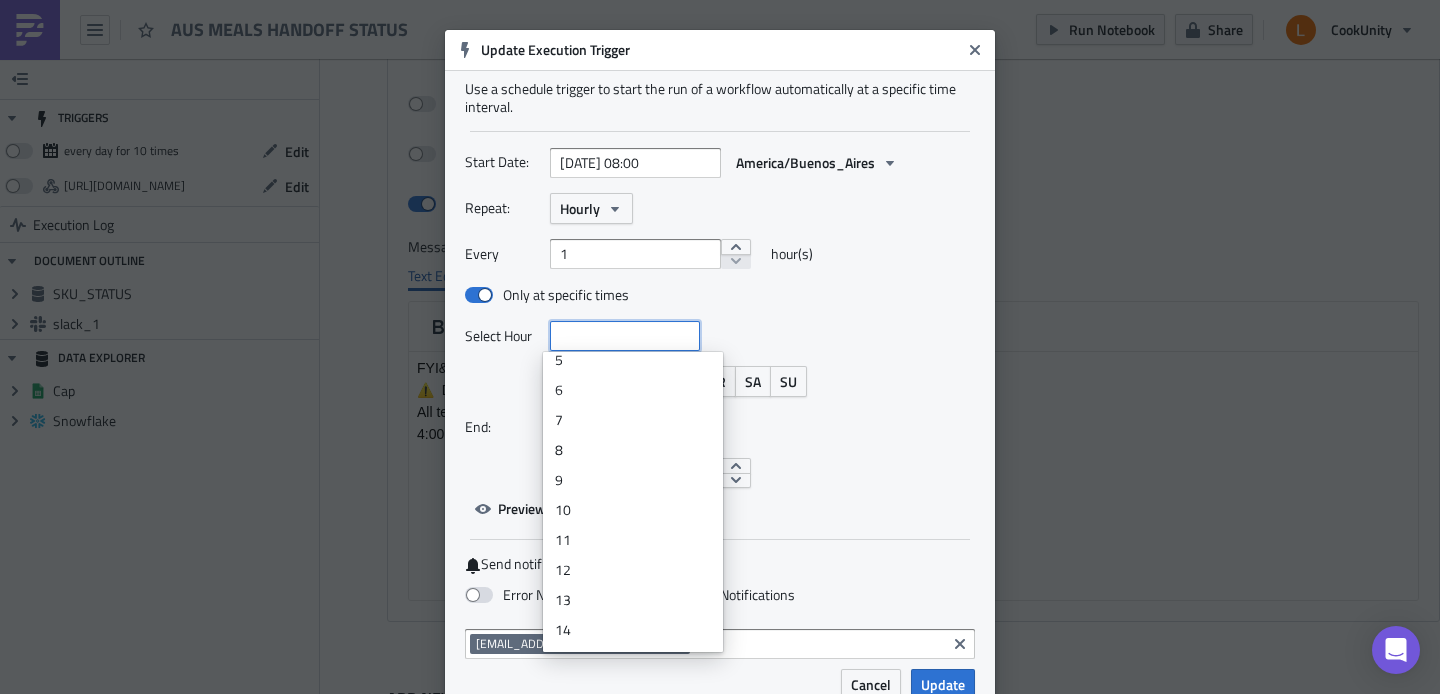 scroll, scrollTop: 254, scrollLeft: 0, axis: vertical 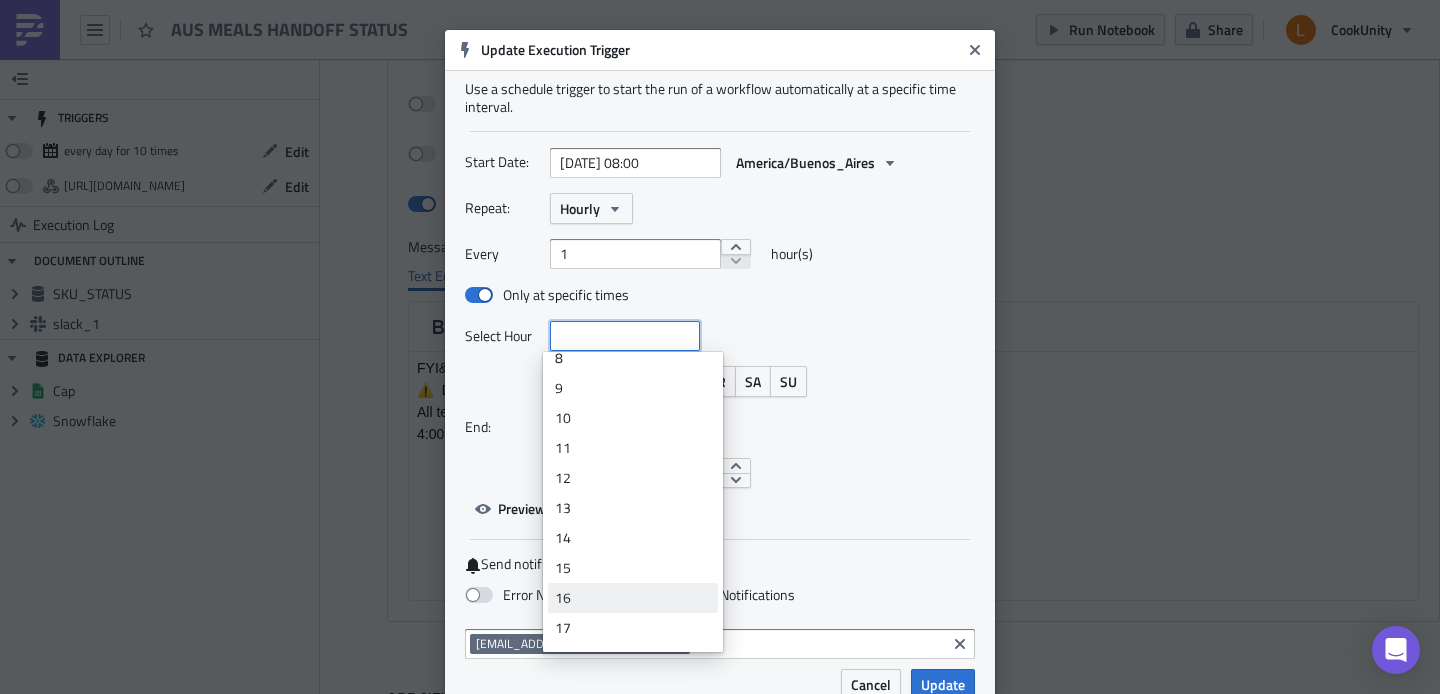 click on "16" at bounding box center (633, 598) 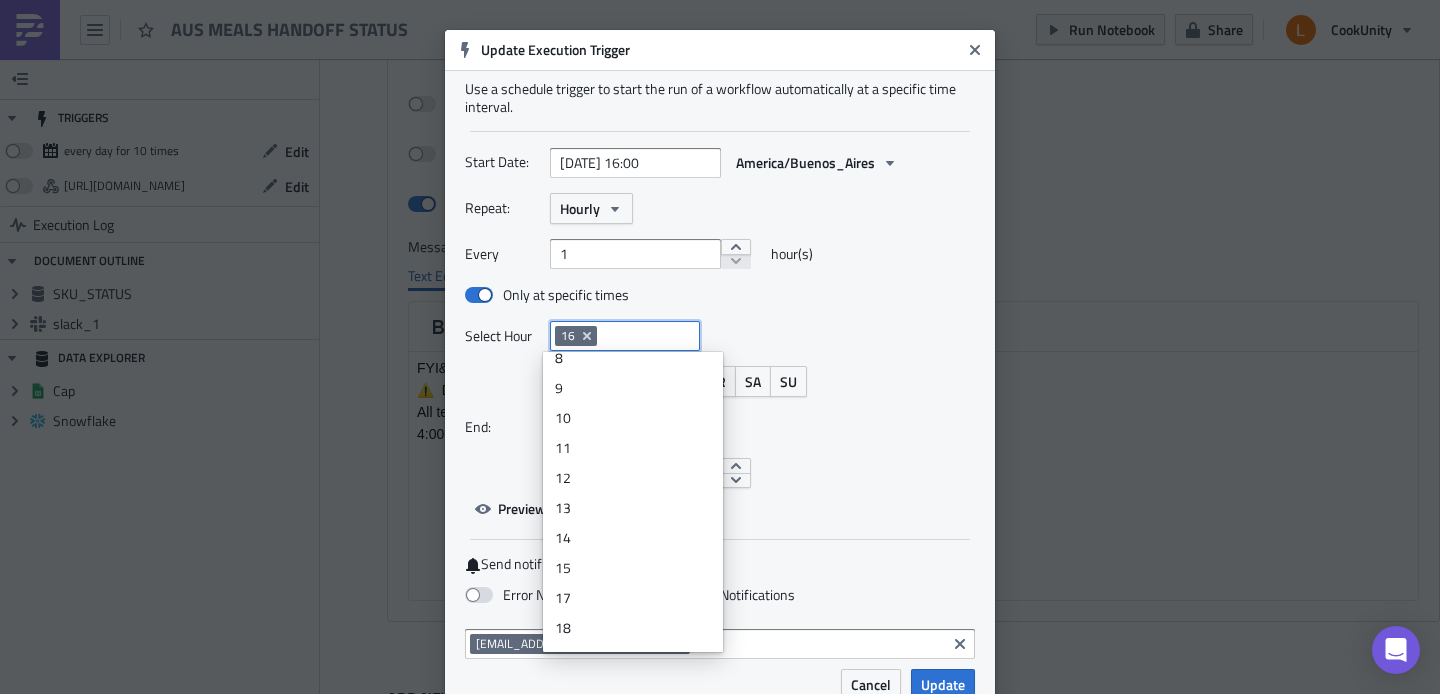 scroll, scrollTop: 0, scrollLeft: 0, axis: both 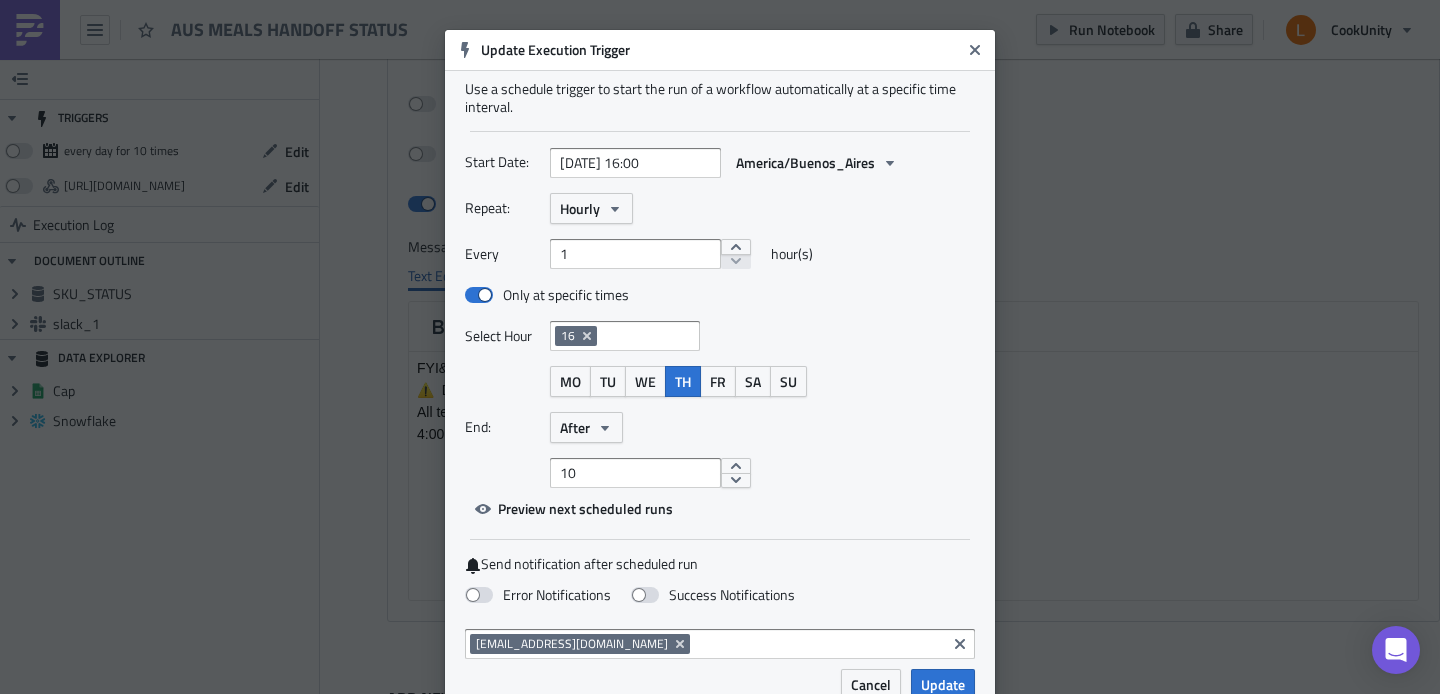 click on "Repeat:   Hourly Every   1  hour(s) Only at specific times Select Hour   16 MO TU WE TH FR SA SU End:   After 10" at bounding box center [720, 340] 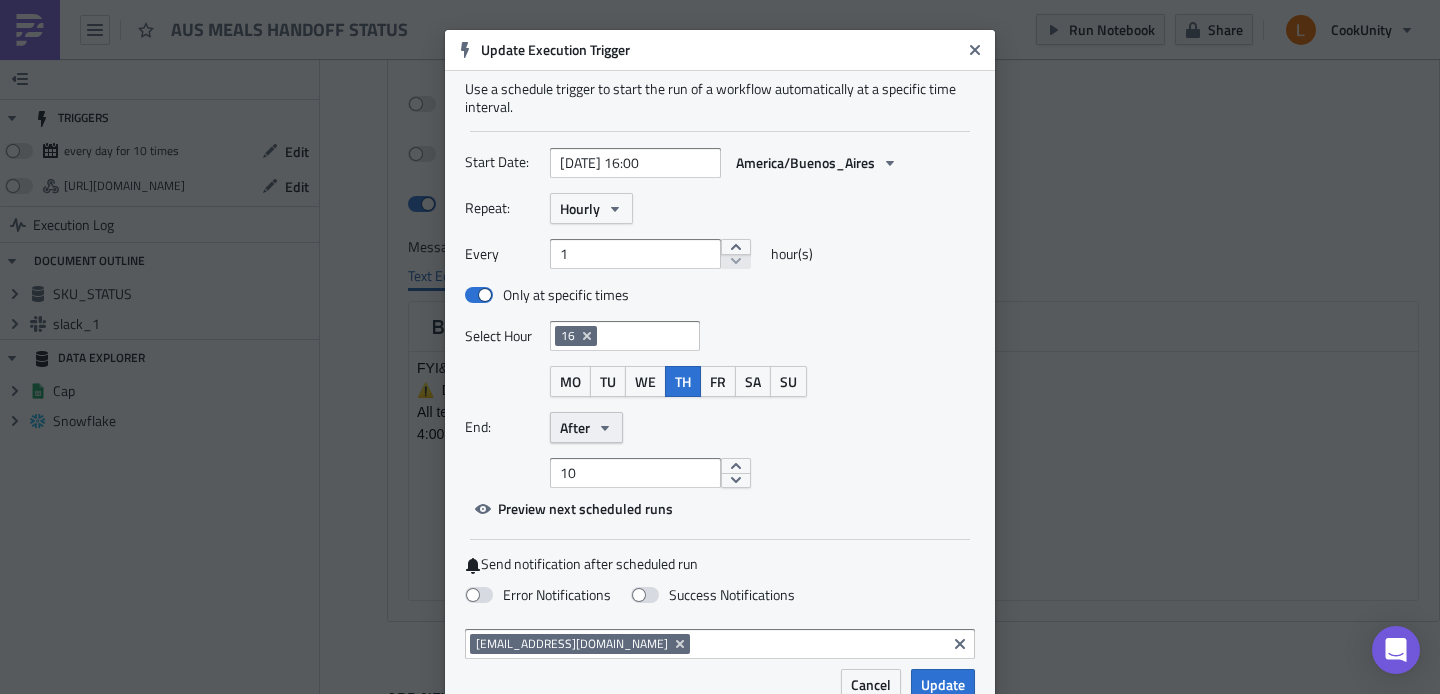 click 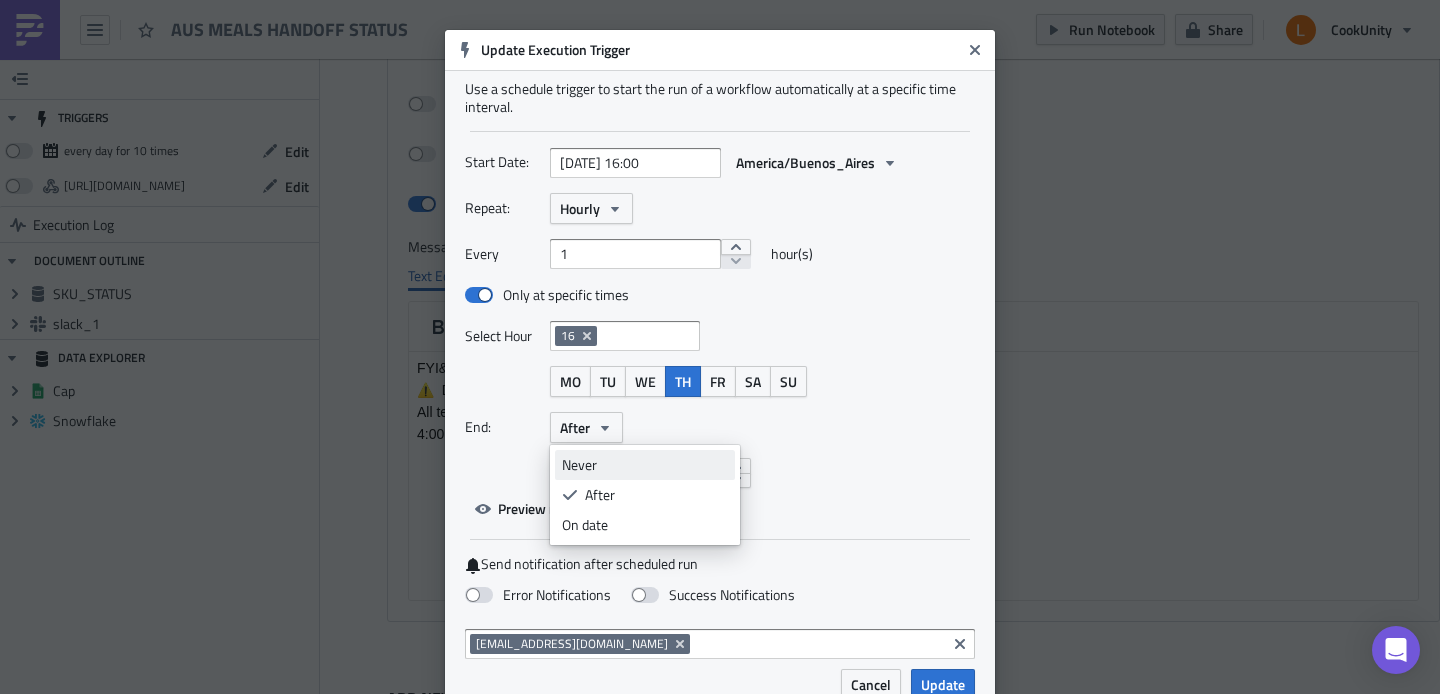click on "Never" at bounding box center (645, 465) 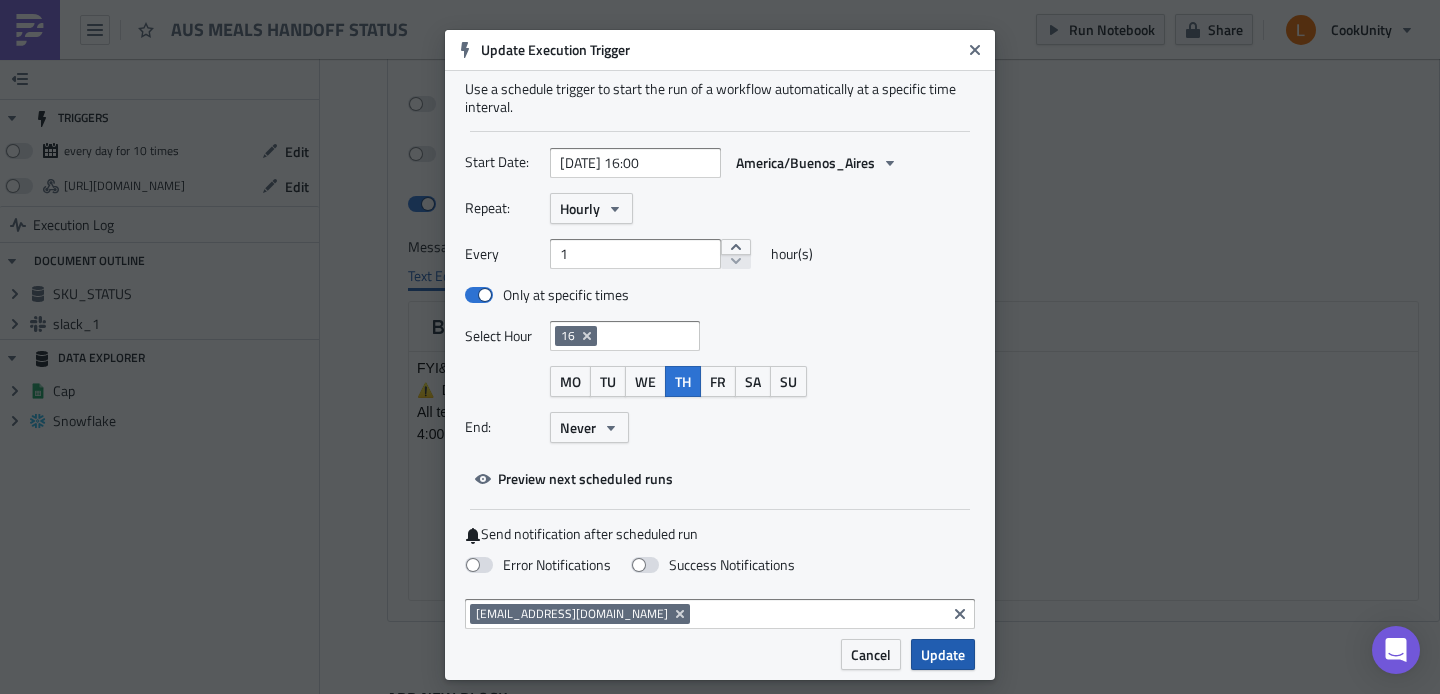 click on "Update" at bounding box center (943, 654) 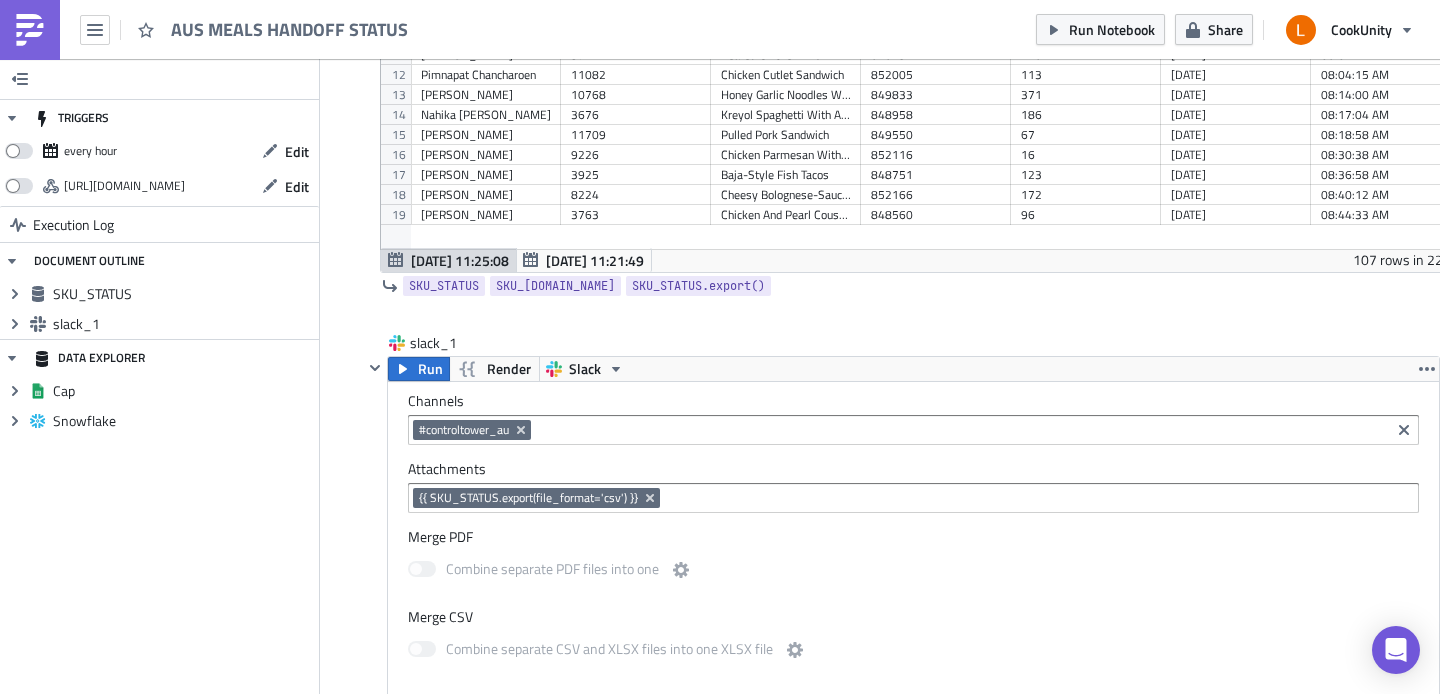 scroll, scrollTop: 228, scrollLeft: 0, axis: vertical 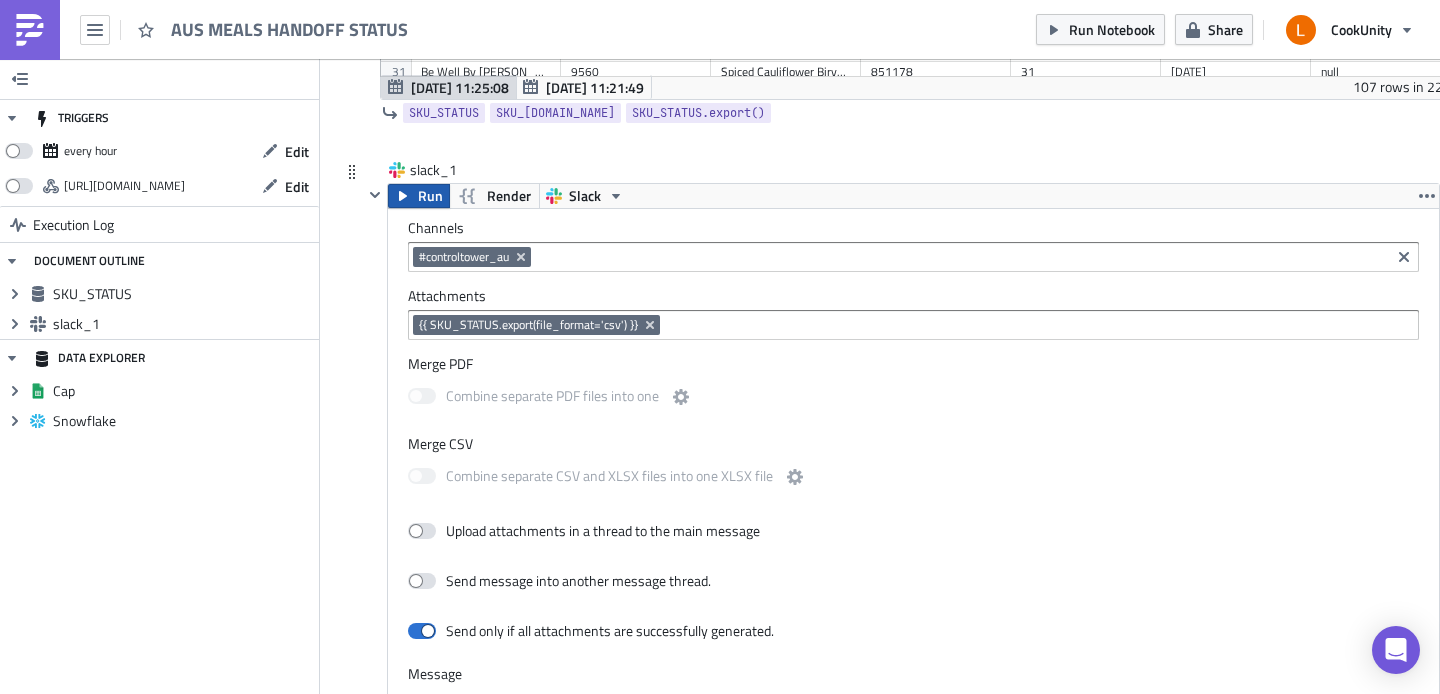 click on "Run" at bounding box center (430, 196) 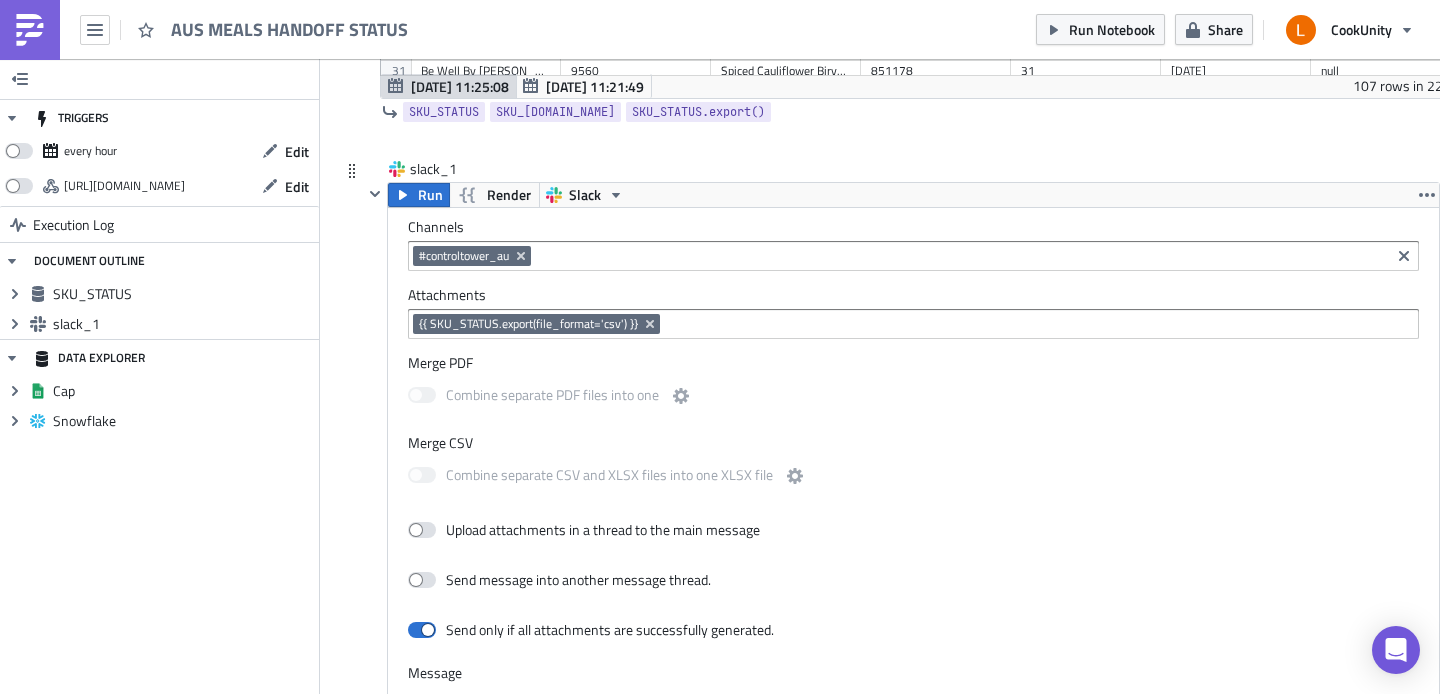 scroll, scrollTop: 472, scrollLeft: 0, axis: vertical 